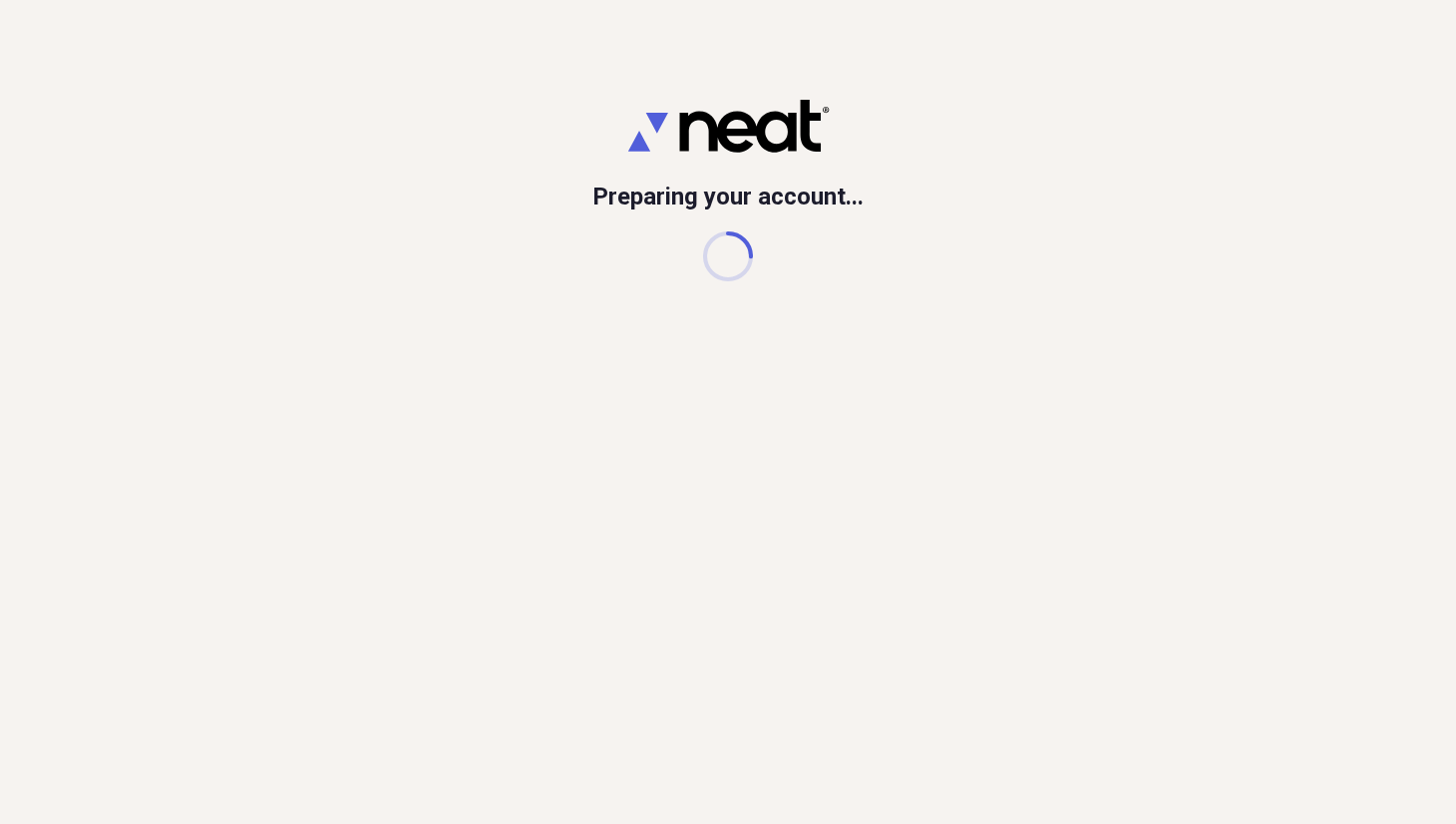 scroll, scrollTop: 0, scrollLeft: 0, axis: both 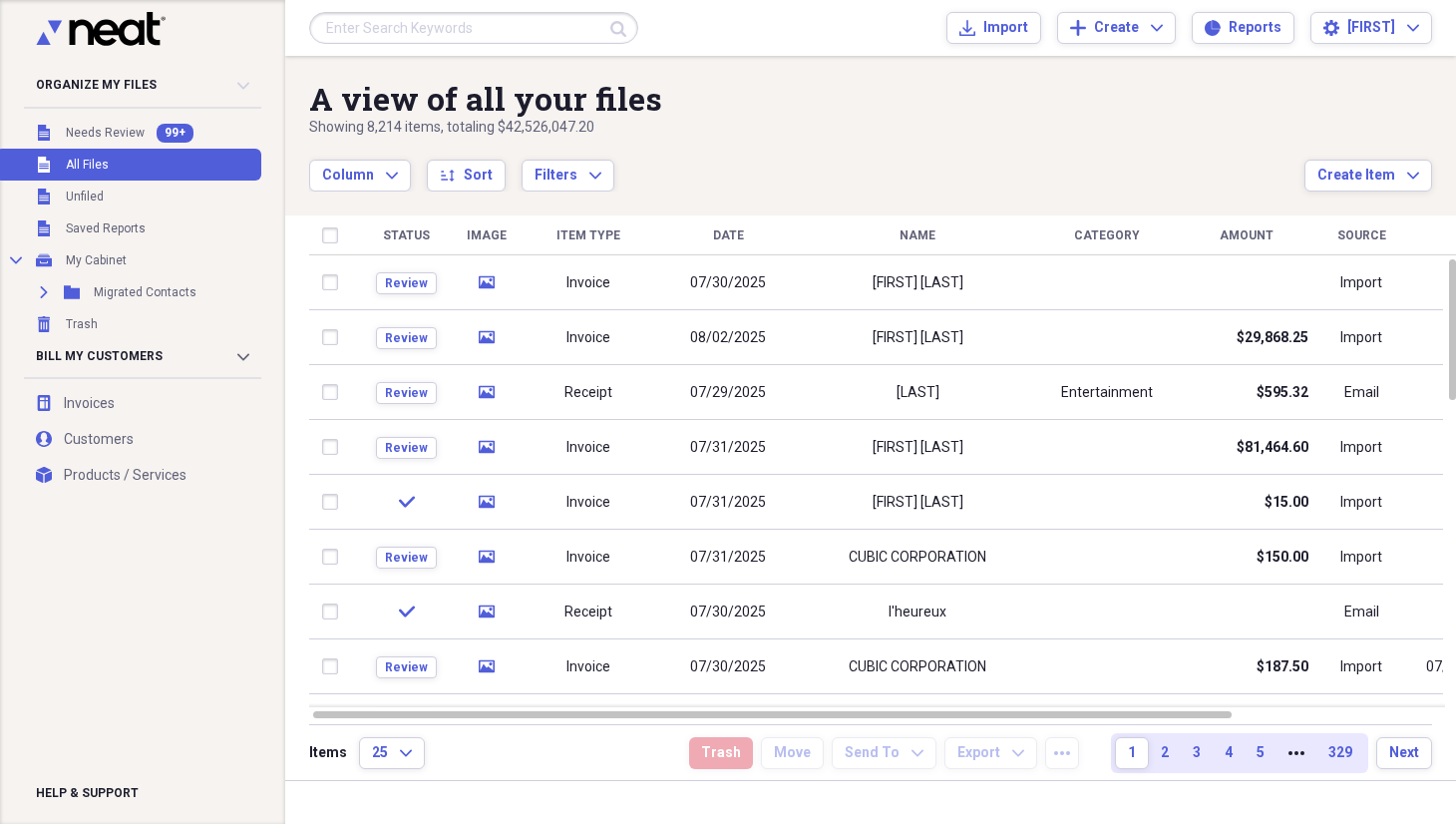 click at bounding box center (474, 28) 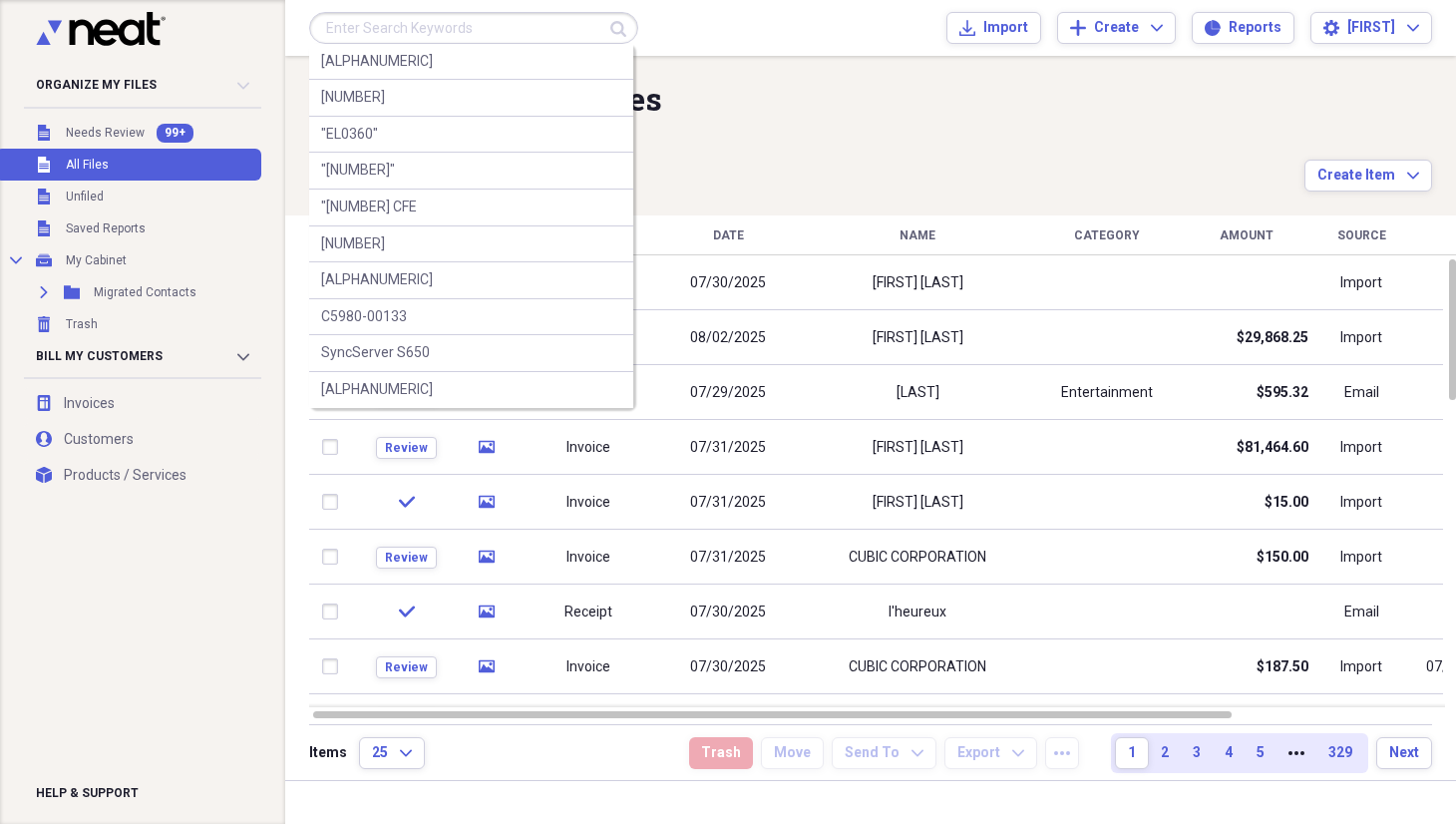 paste on "[NUMBER]" 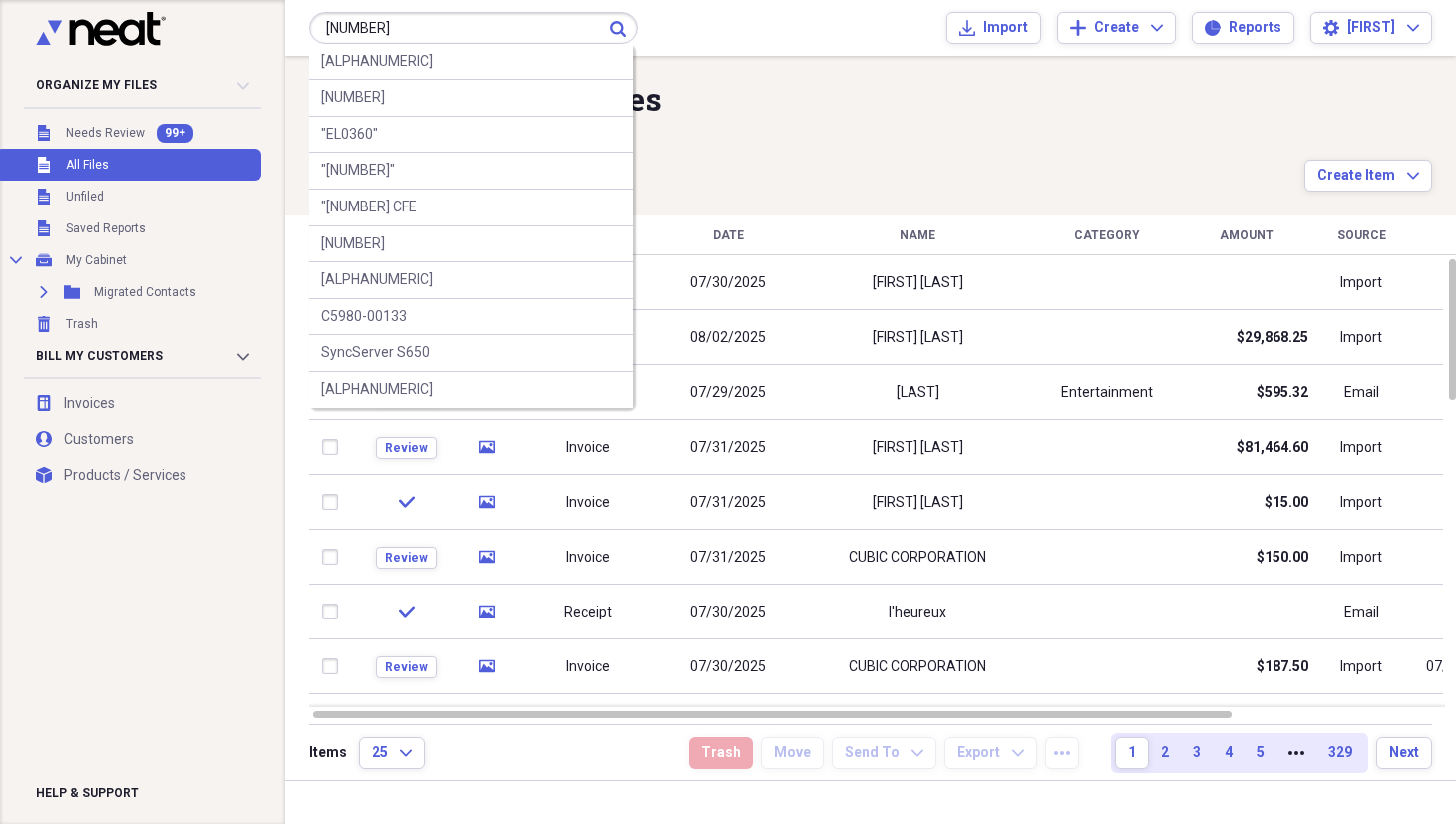 type on "[NUMBER]" 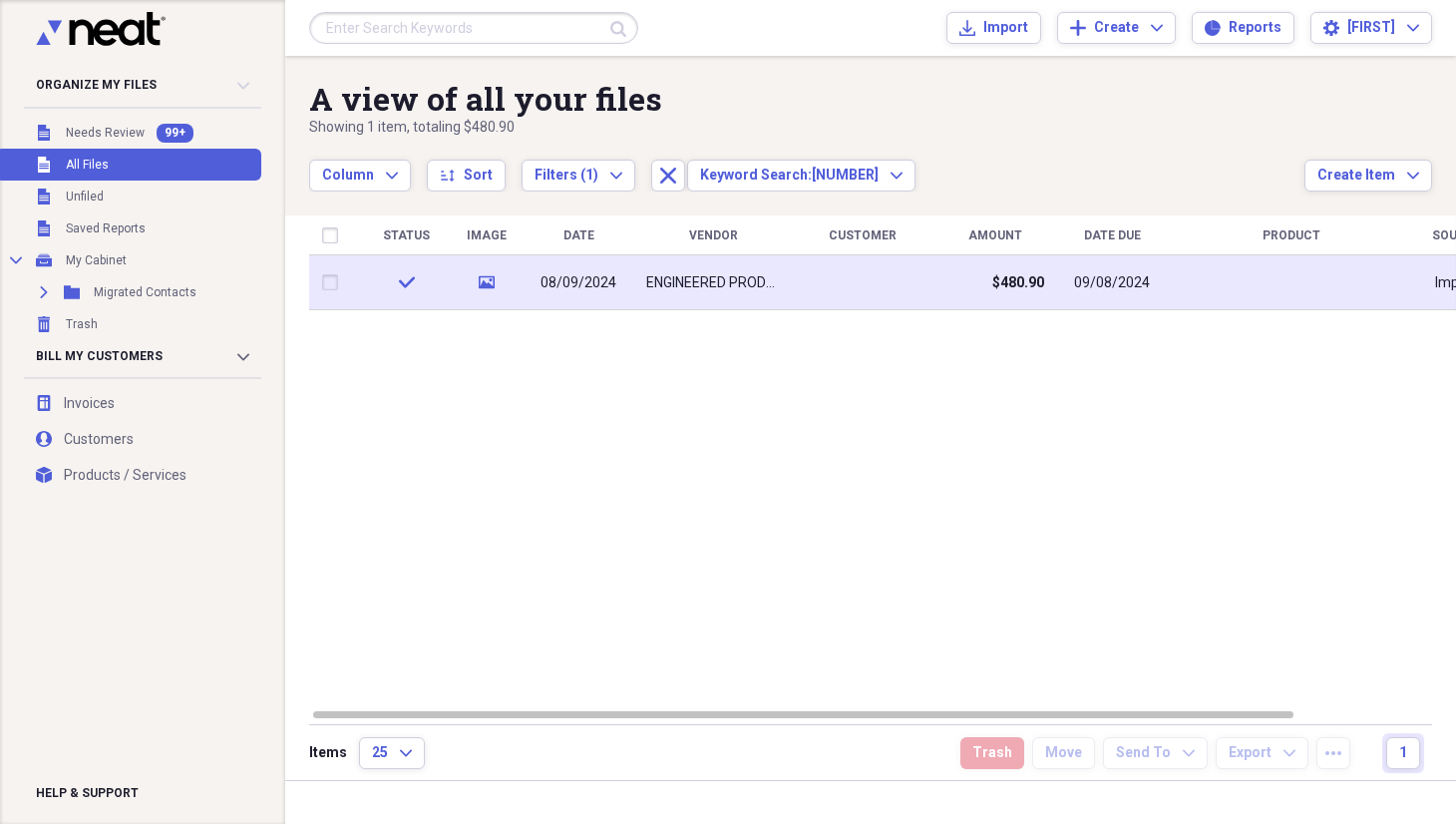 click on "ENGINEERED PRODUCTS, LLC" at bounding box center (713, 283) 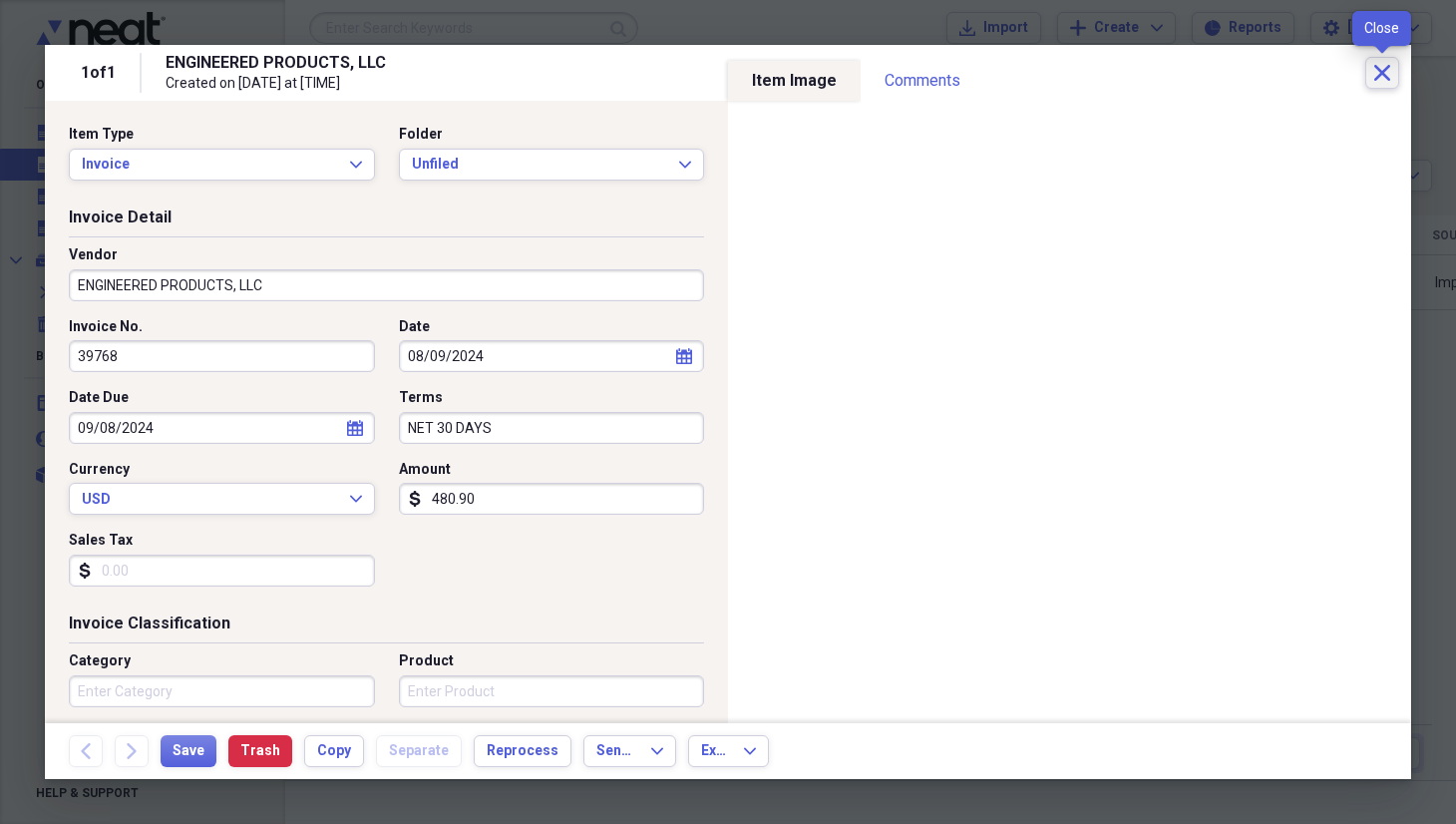 click 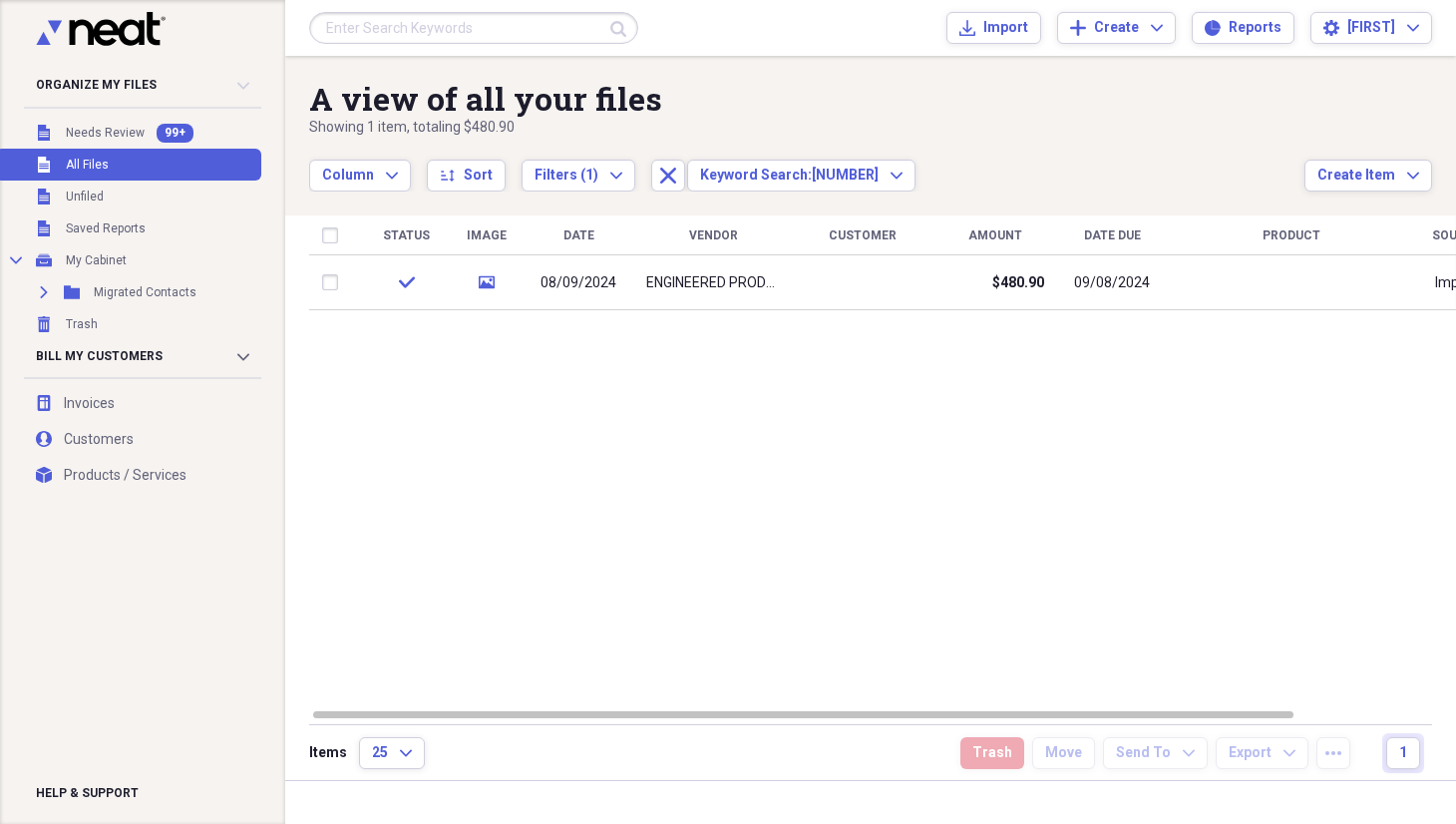 click on "Submit Import Import Add Create Expand Reports Reports Settings [LAST] Expand" at bounding box center (871, 28) 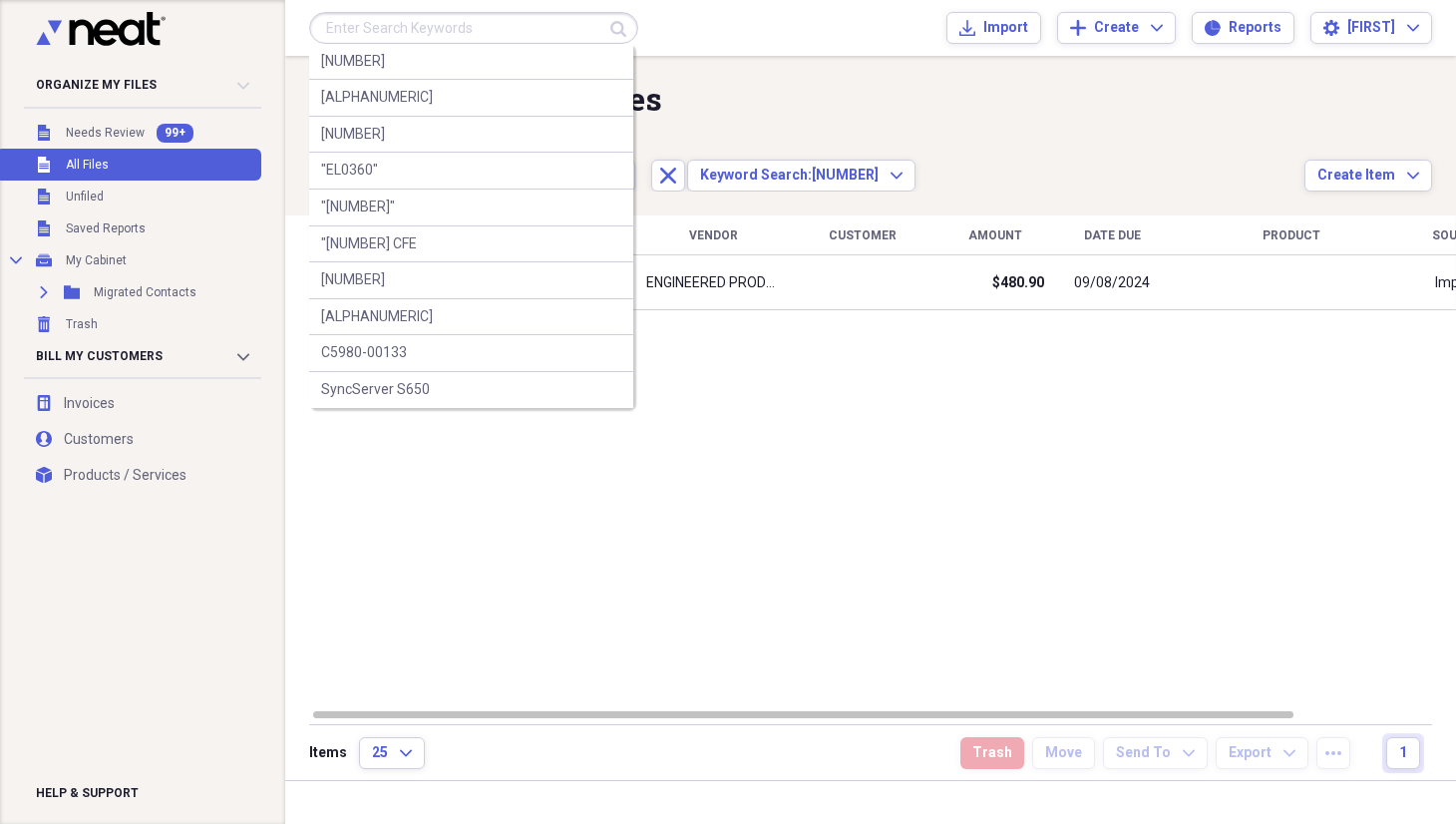 paste on "38692" 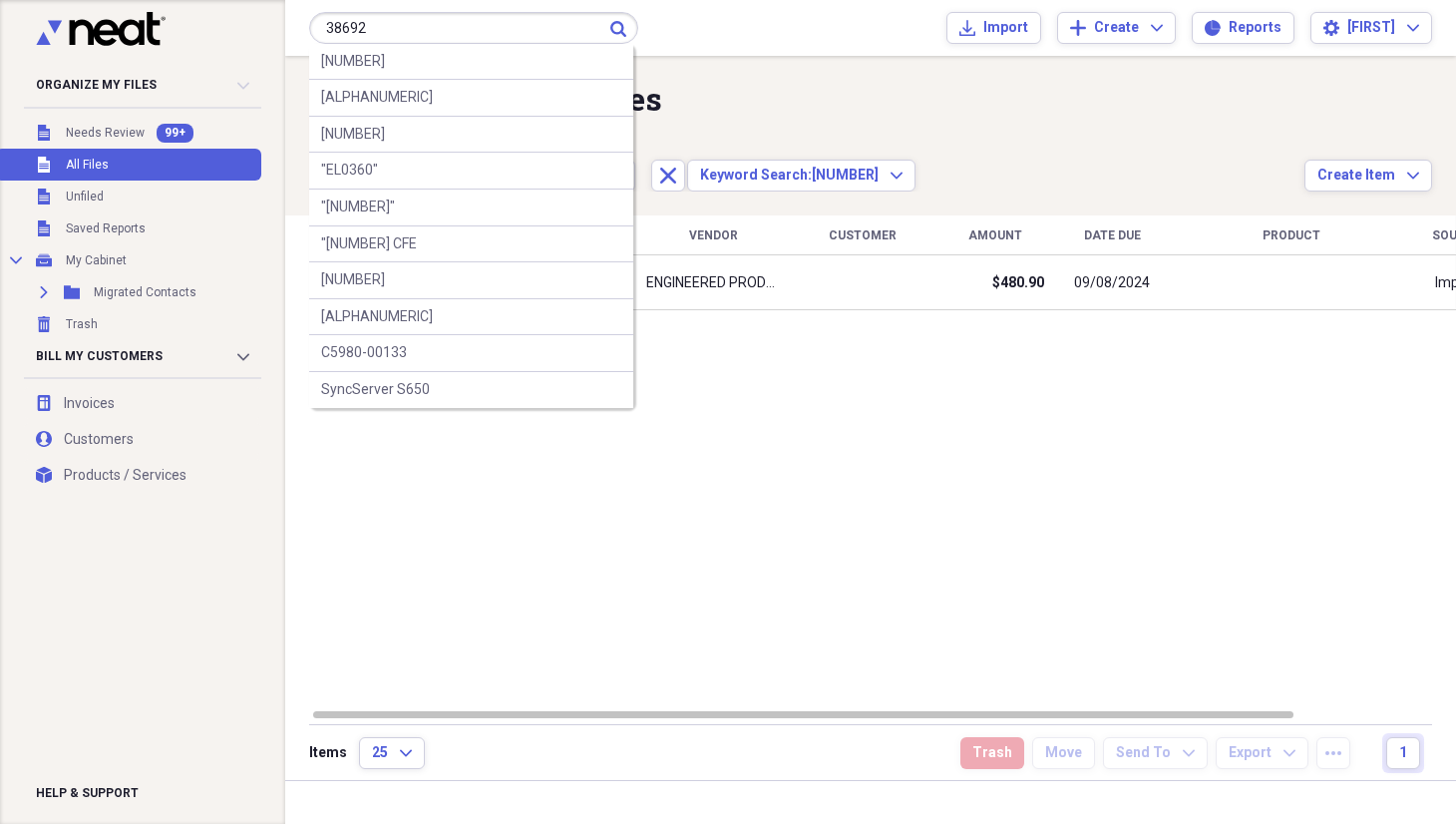 type on "38692" 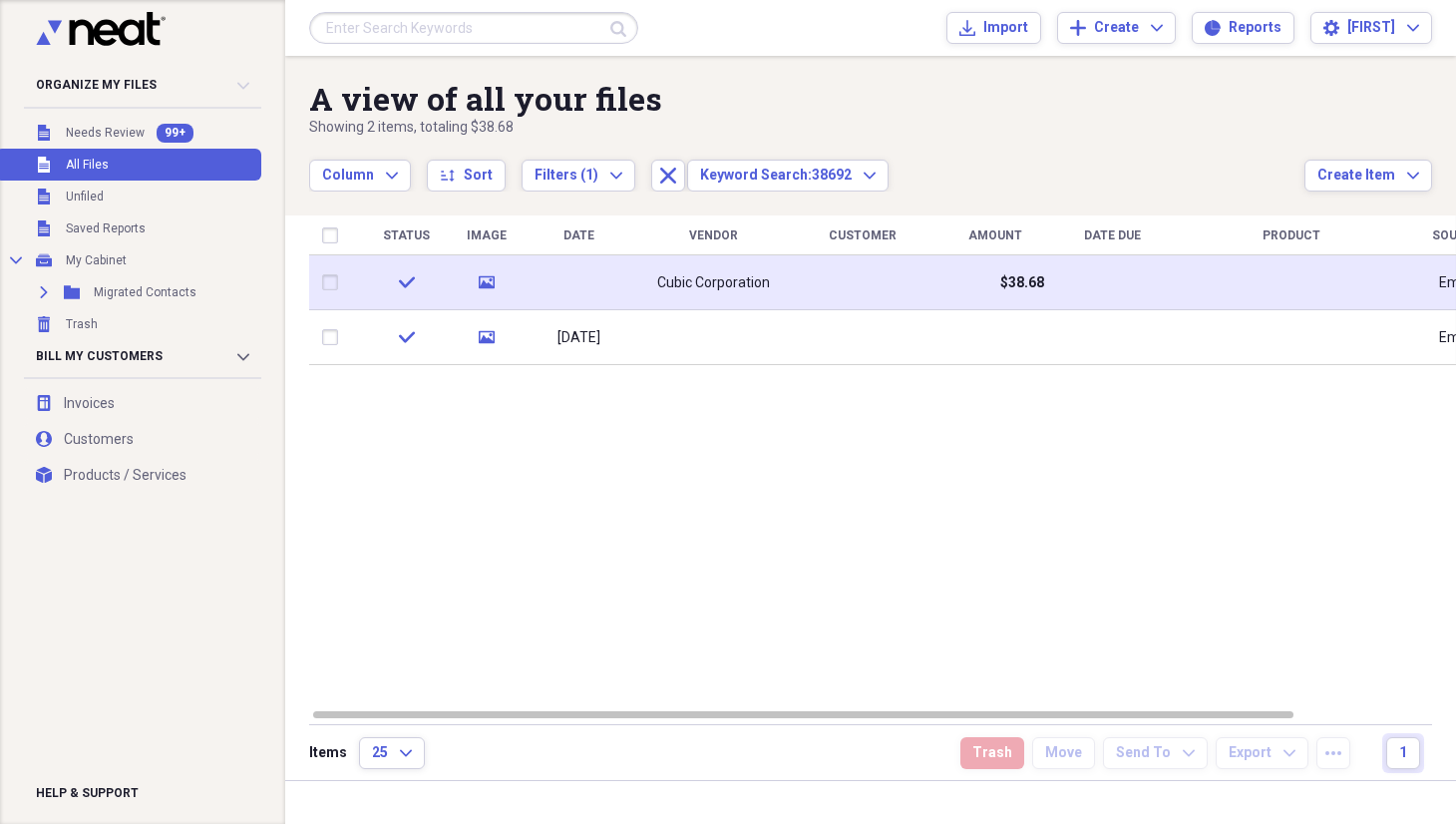 click on "Cubic Corporation" at bounding box center [713, 282] 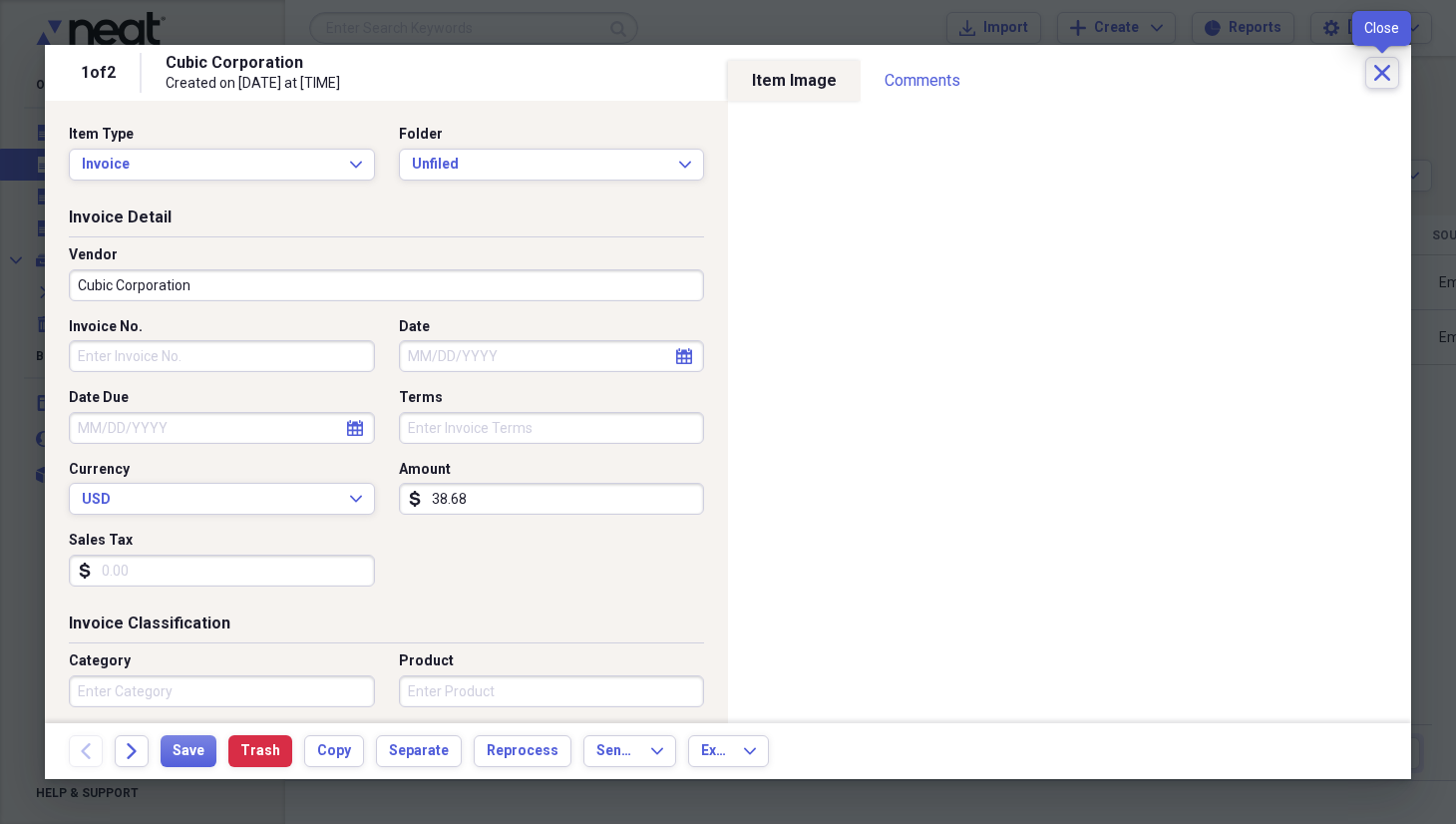 click on "Close" at bounding box center (1382, 73) 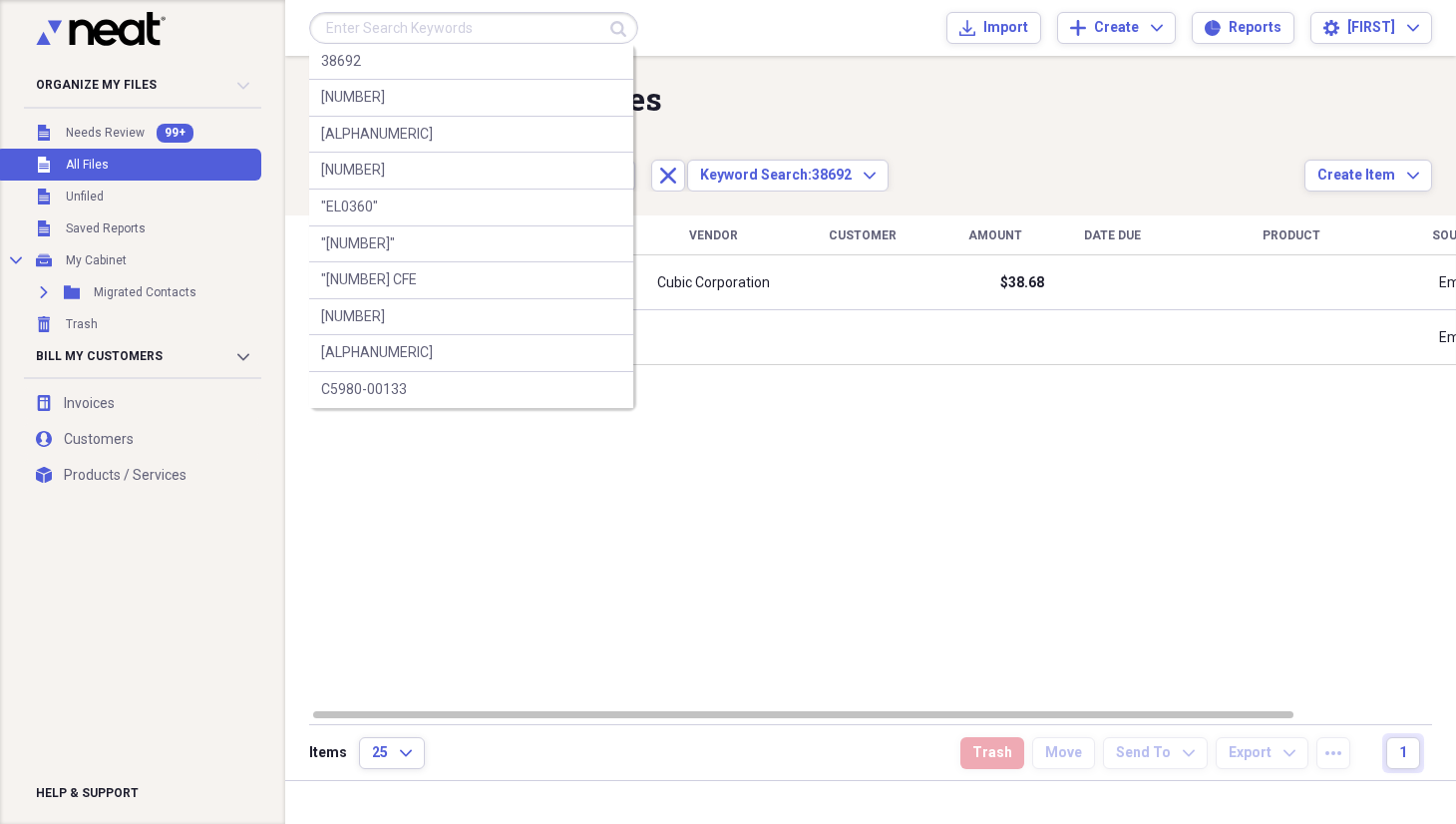 click at bounding box center (474, 28) 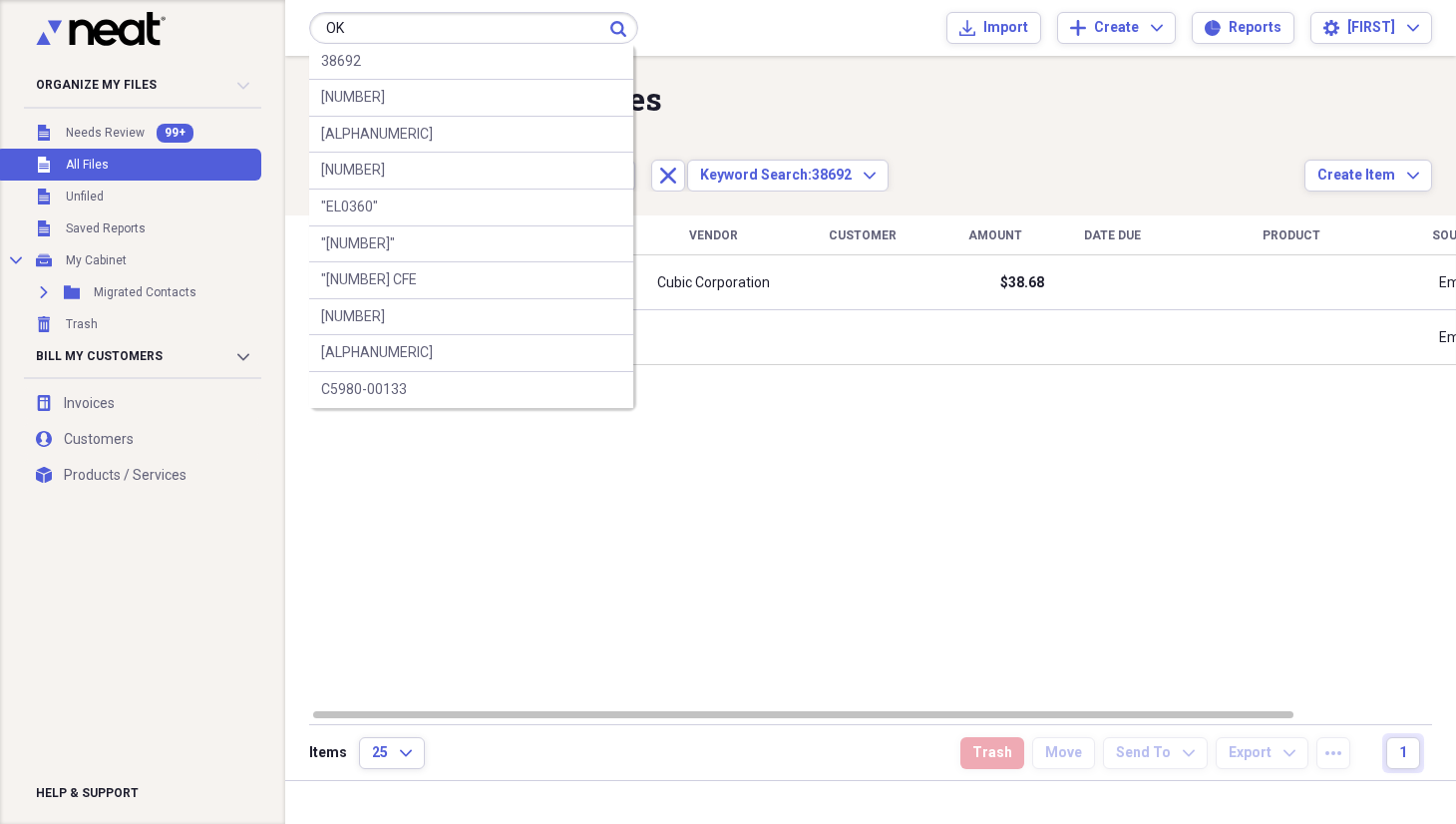 type on "O" 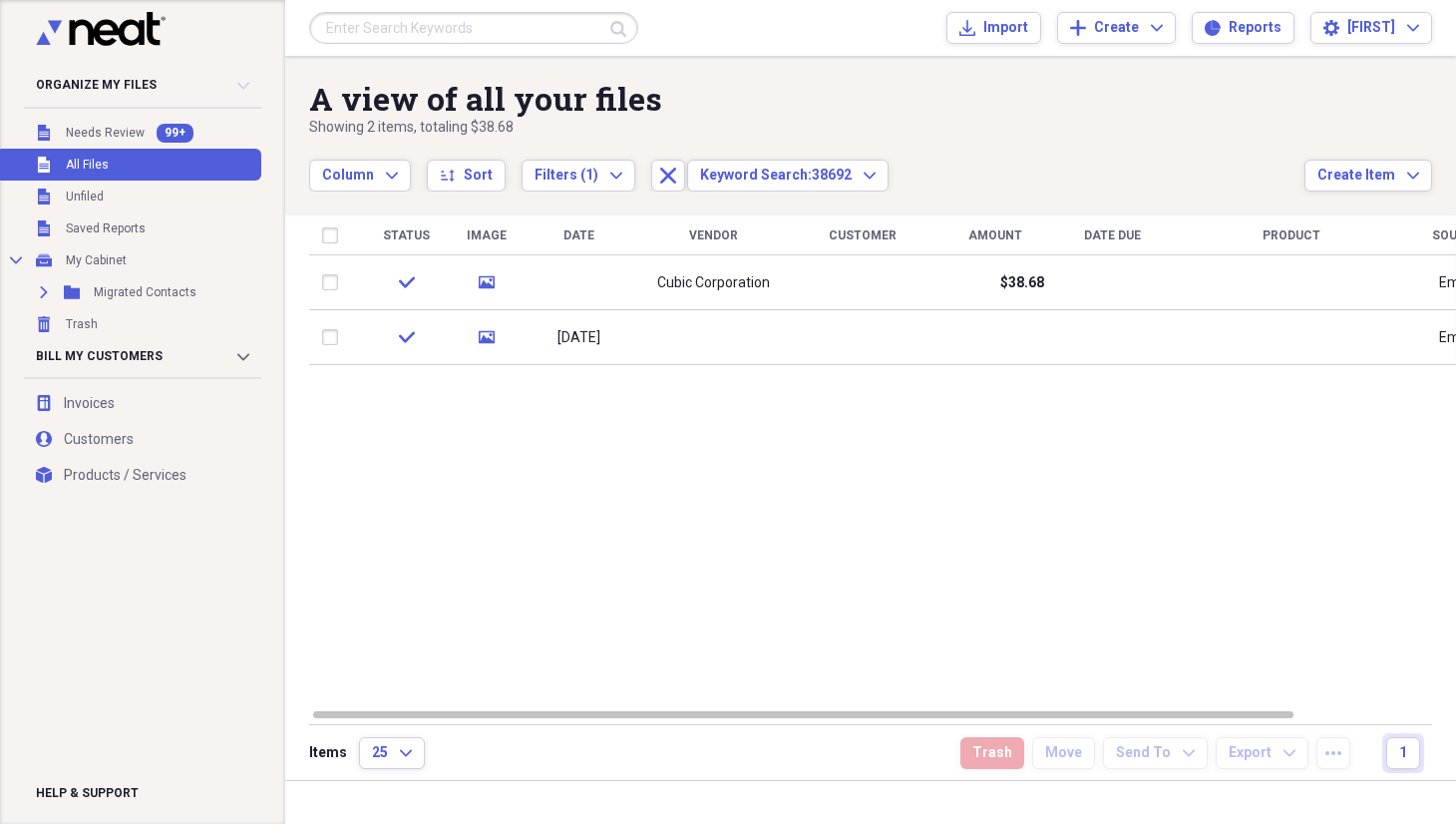 click at bounding box center (474, 28) 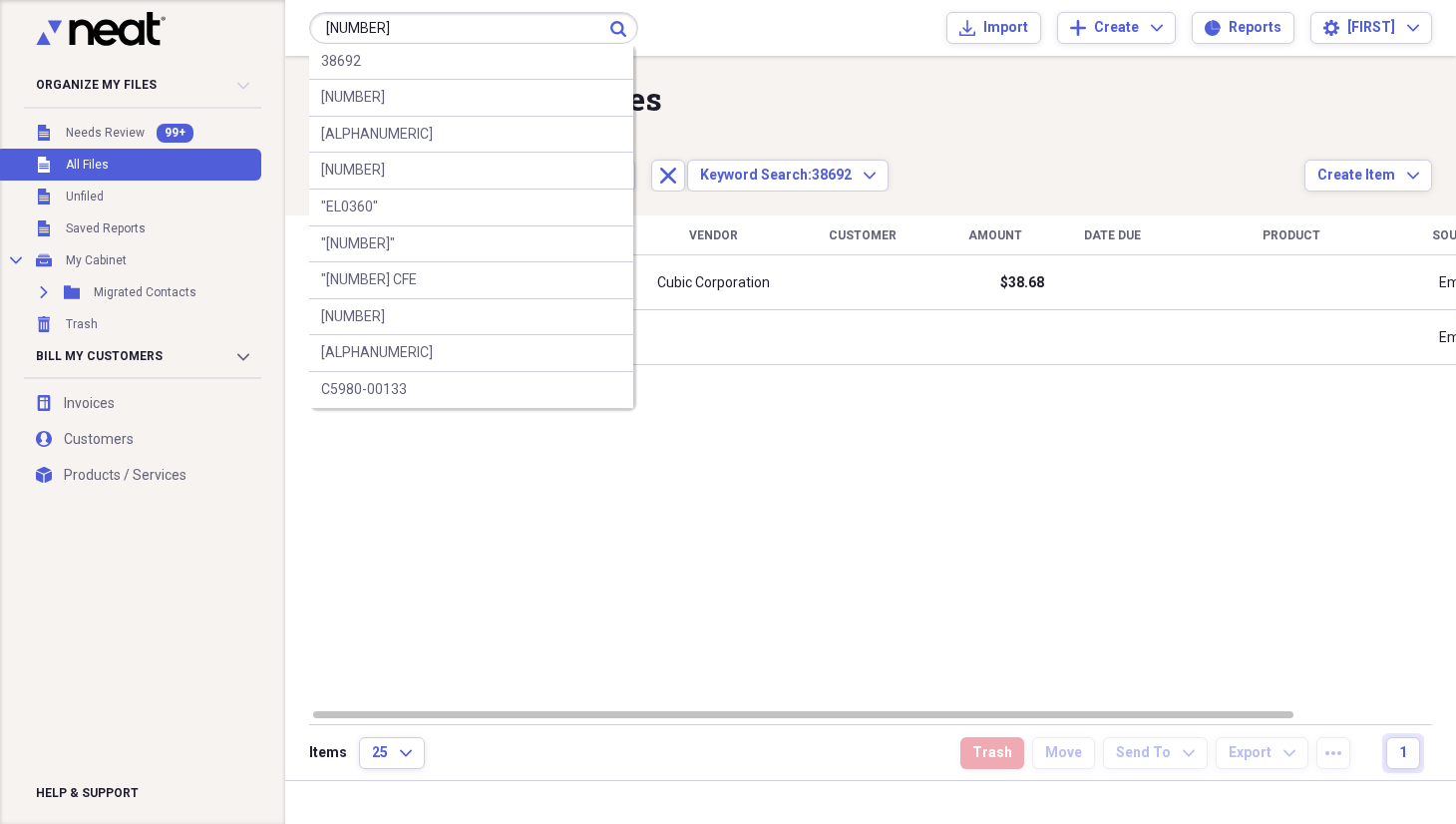 type on "[NUMBER]" 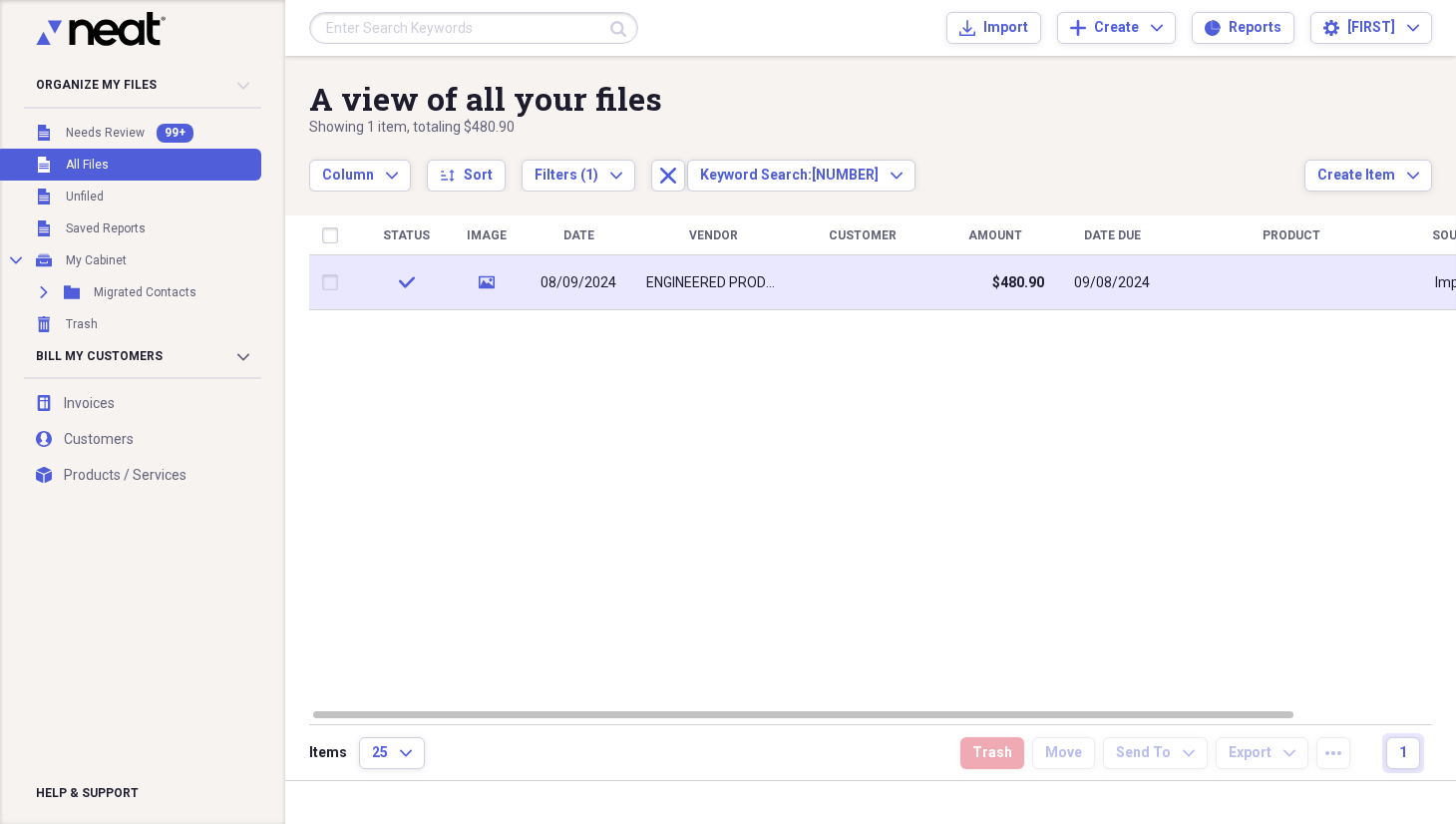click on "08/09/2024" at bounding box center (578, 282) 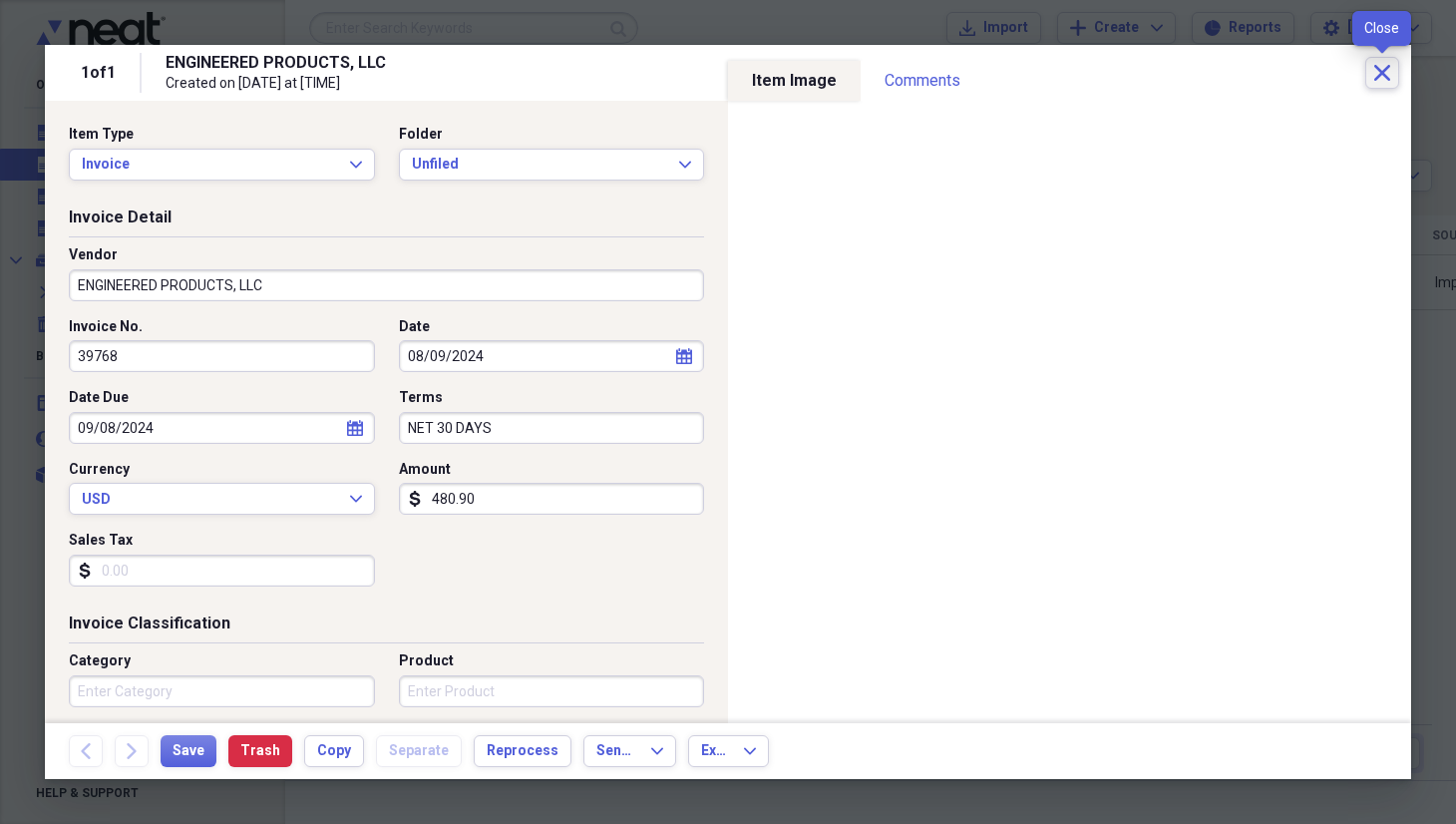 click 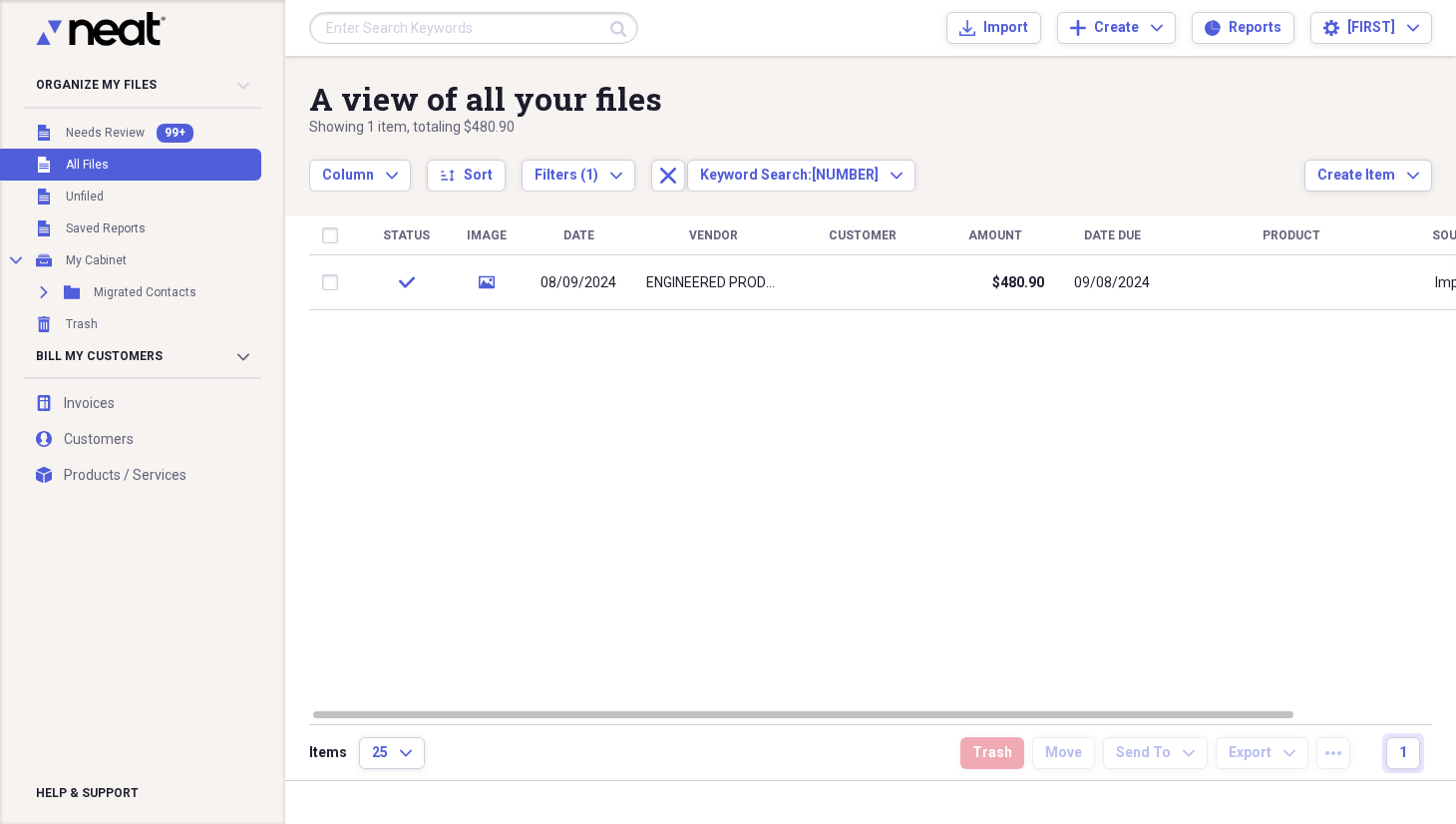 click at bounding box center [474, 28] 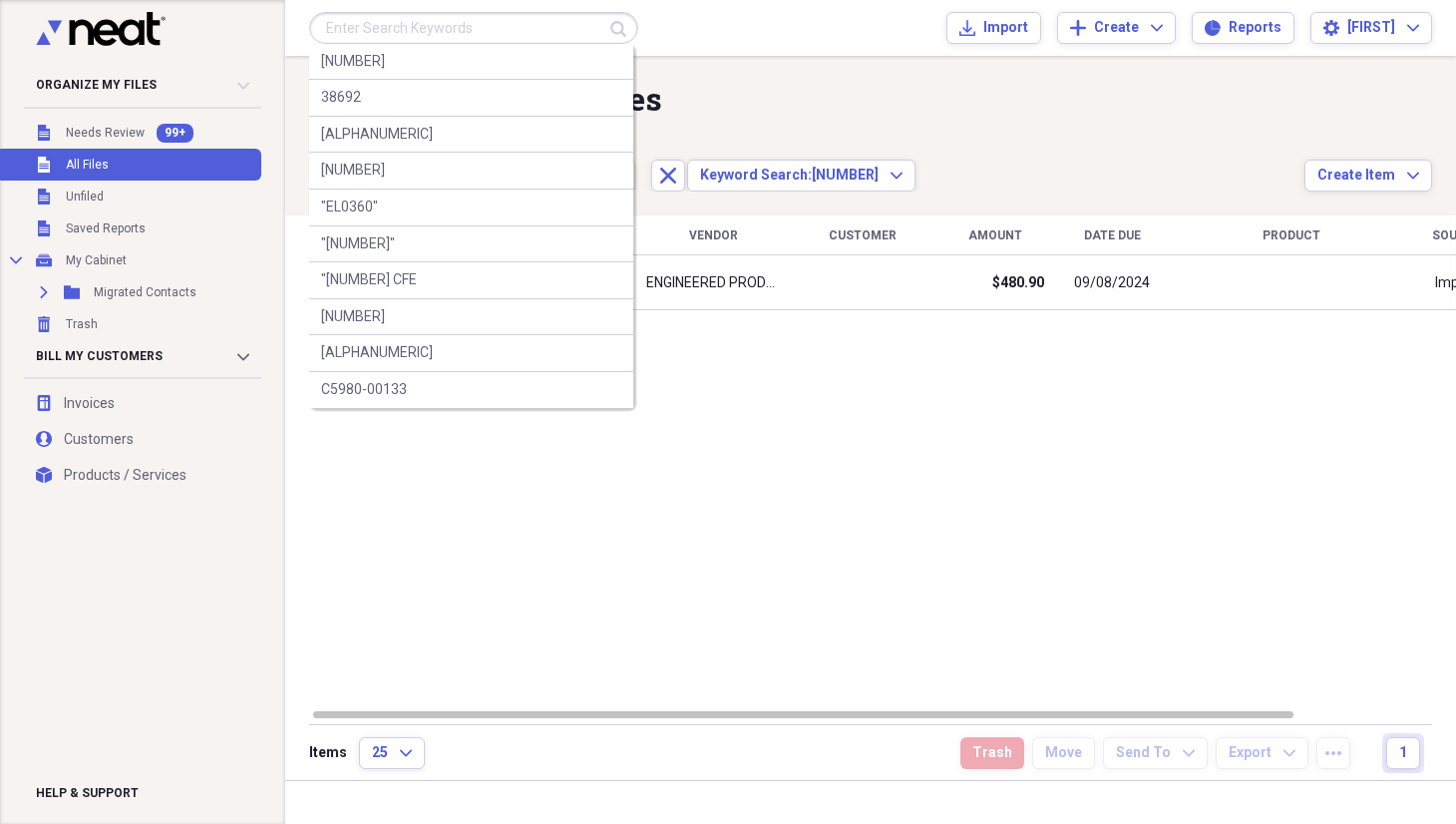 paste on "[NUMBER]" 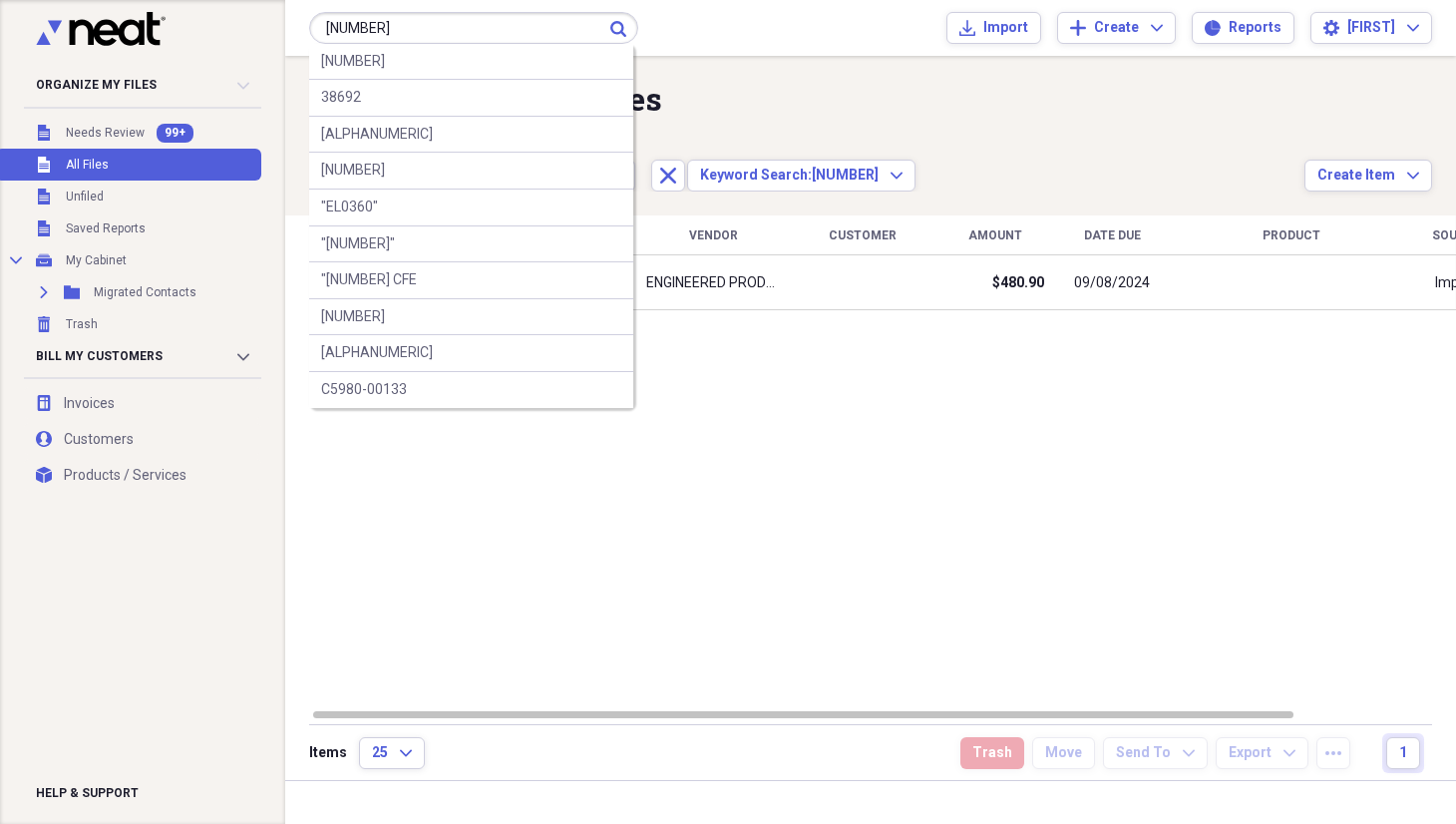 type on "[NUMBER]" 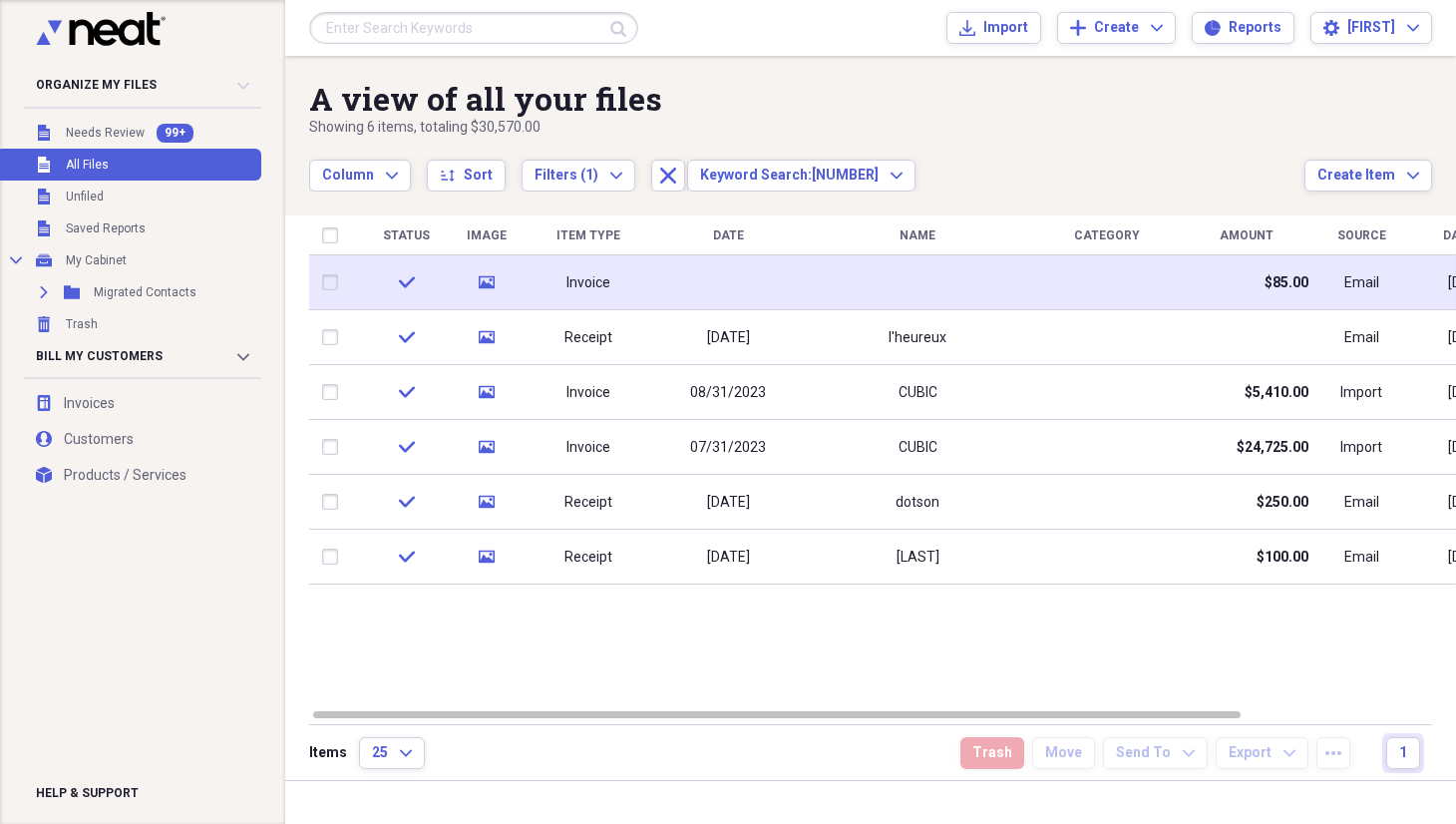 click on "Invoice" at bounding box center (588, 283) 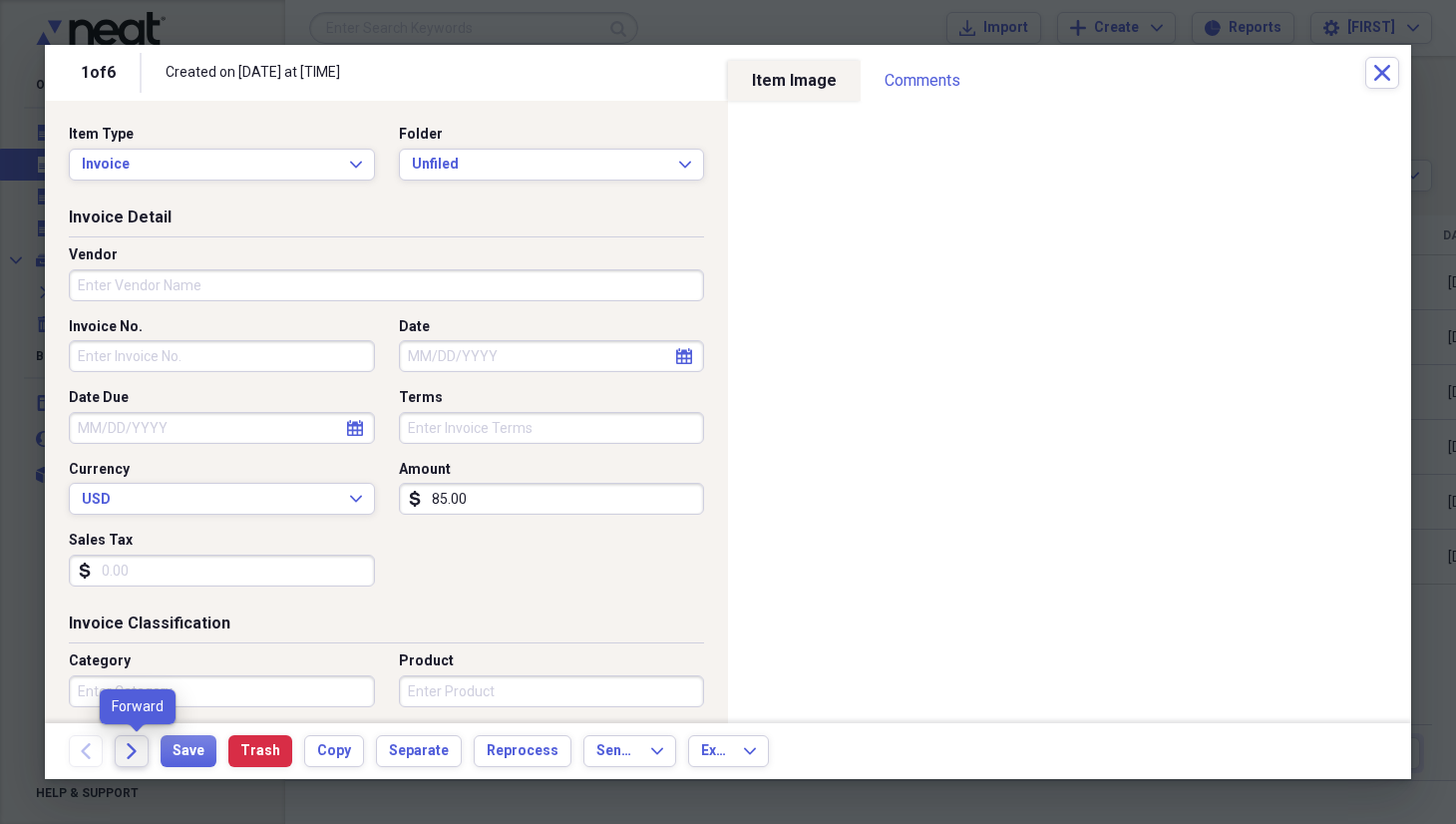 click on "Forward" at bounding box center [132, 751] 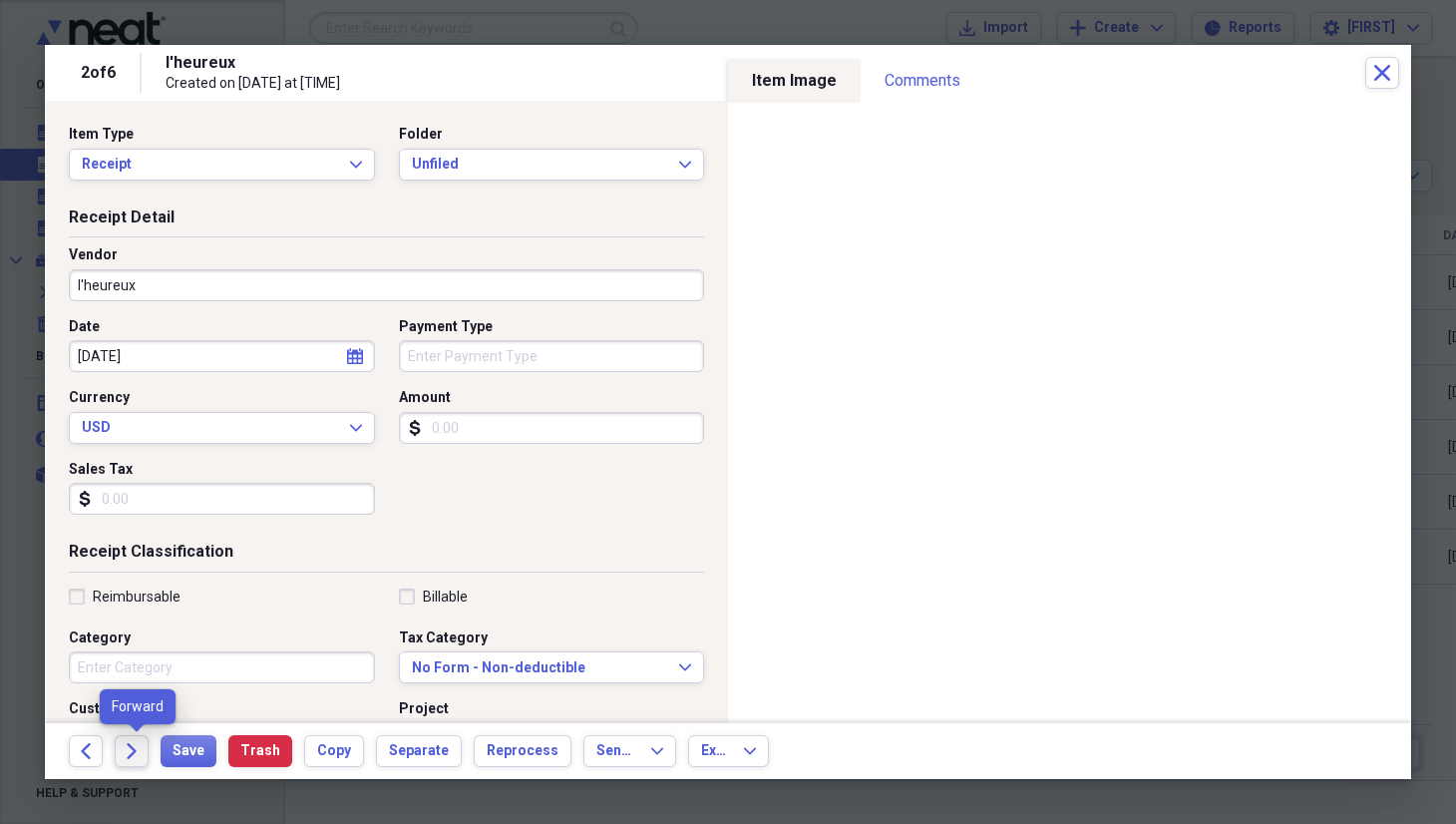 click on "Forward" 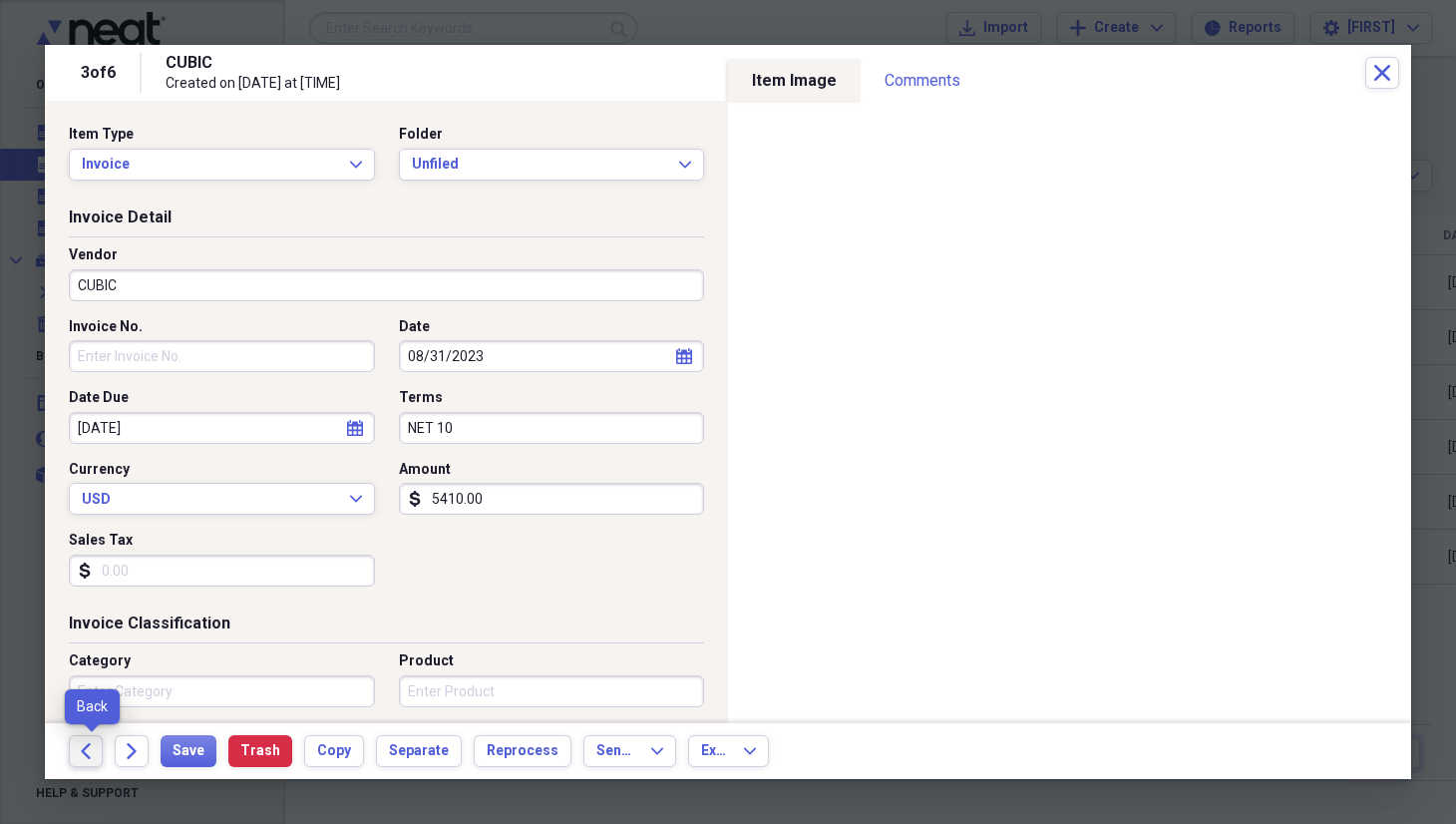 click on "Back" 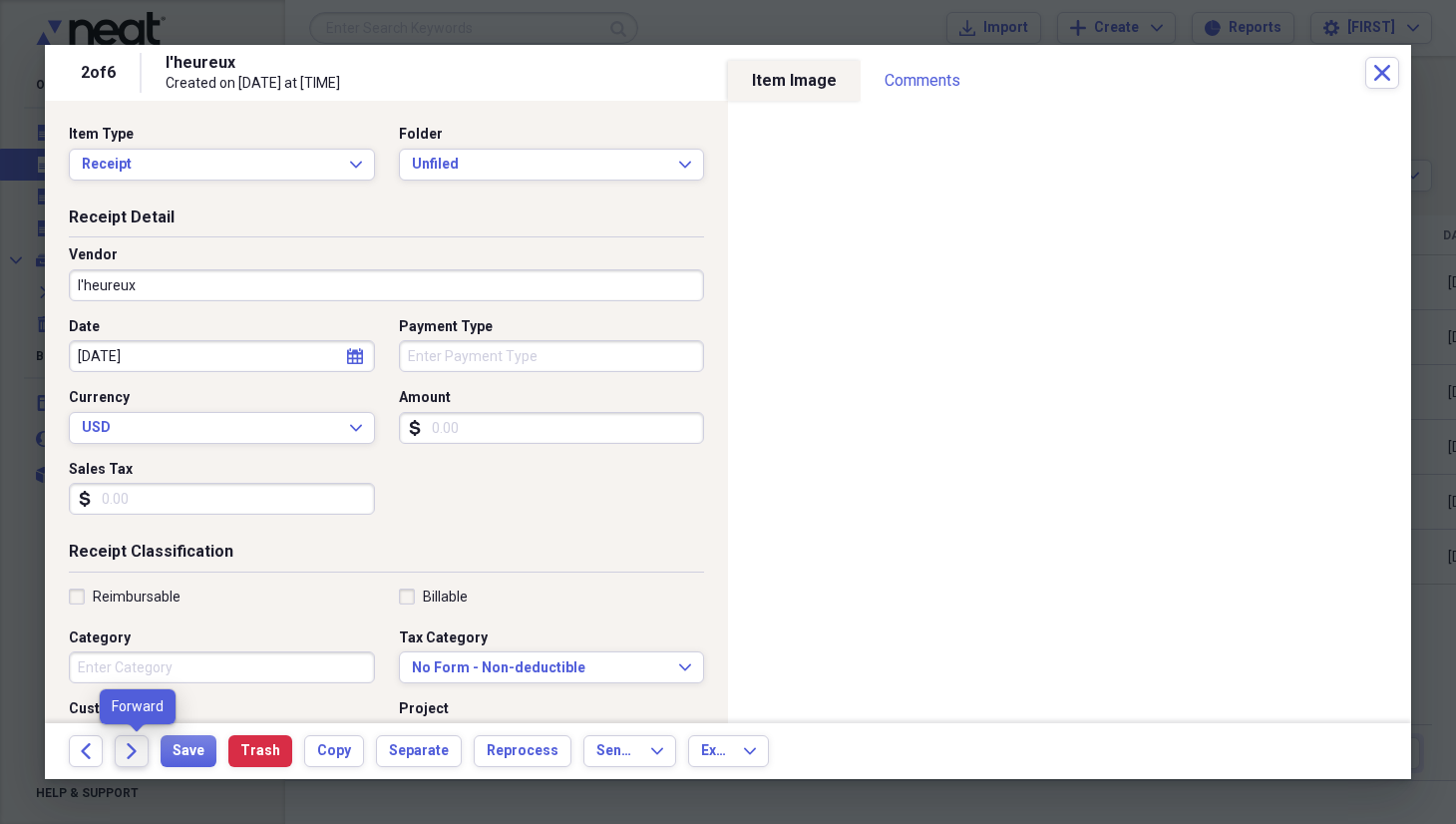 click on "Forward" 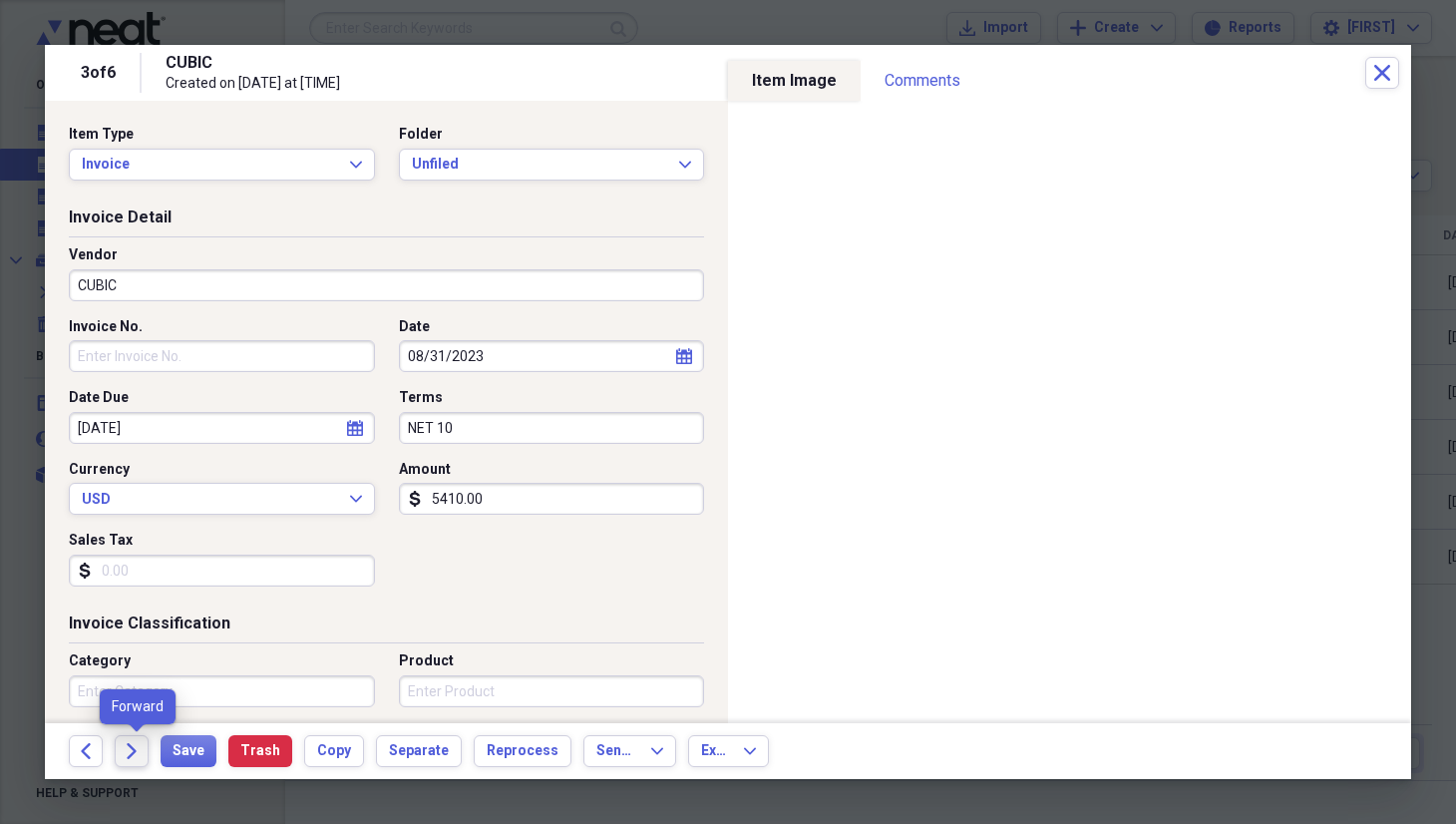 click on "Forward" 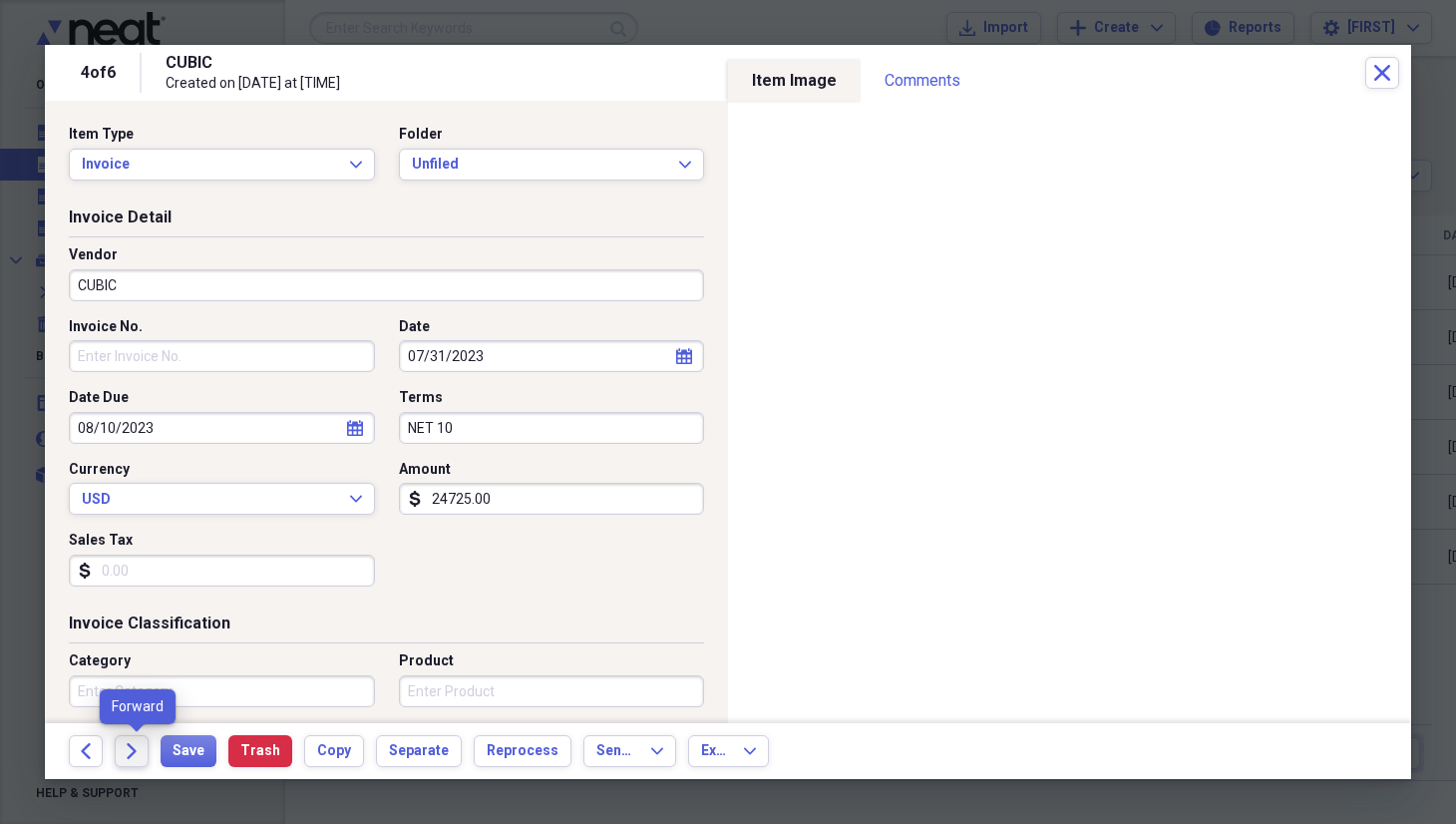 click on "Forward" 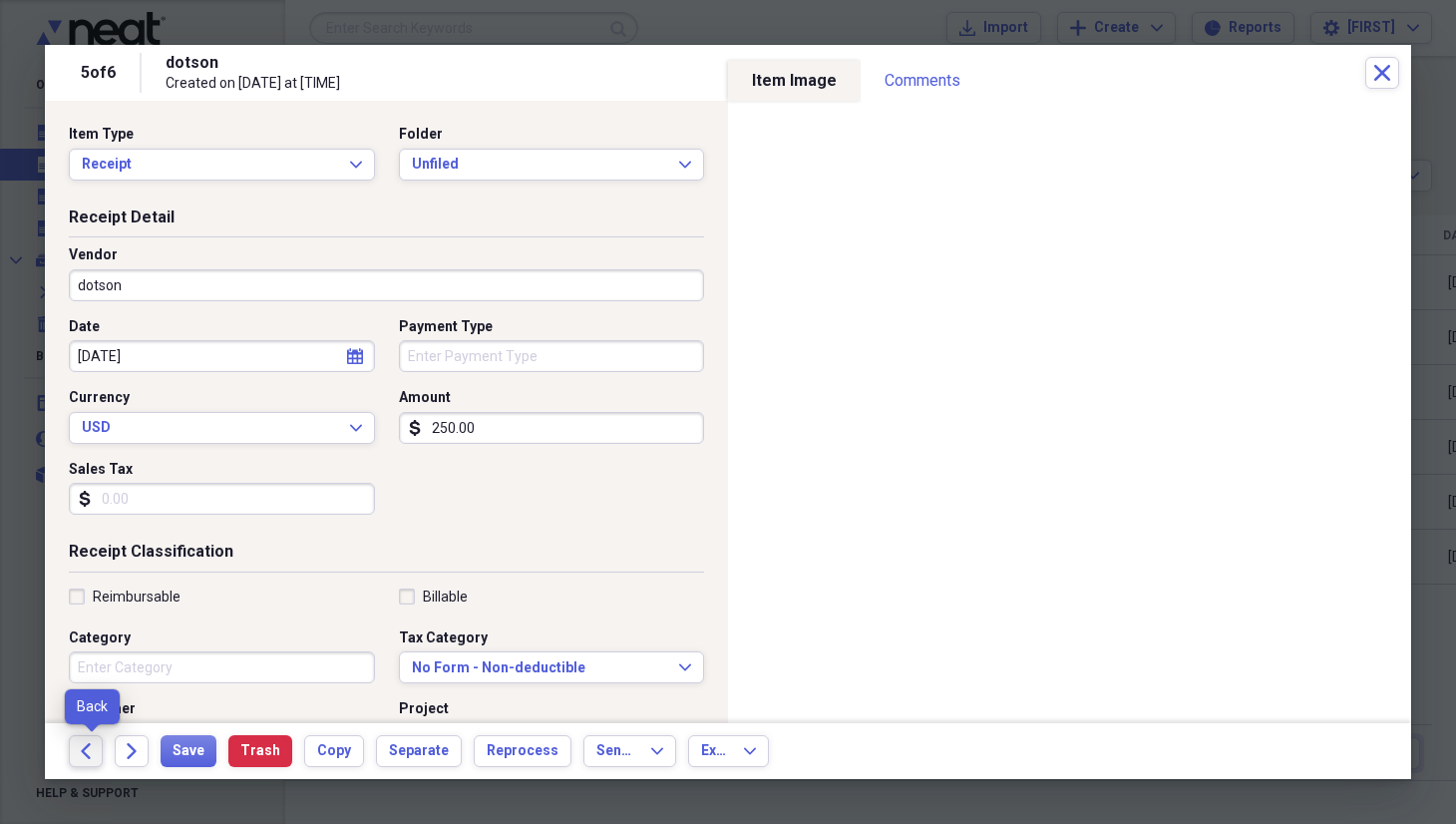 click on "Back" at bounding box center (86, 751) 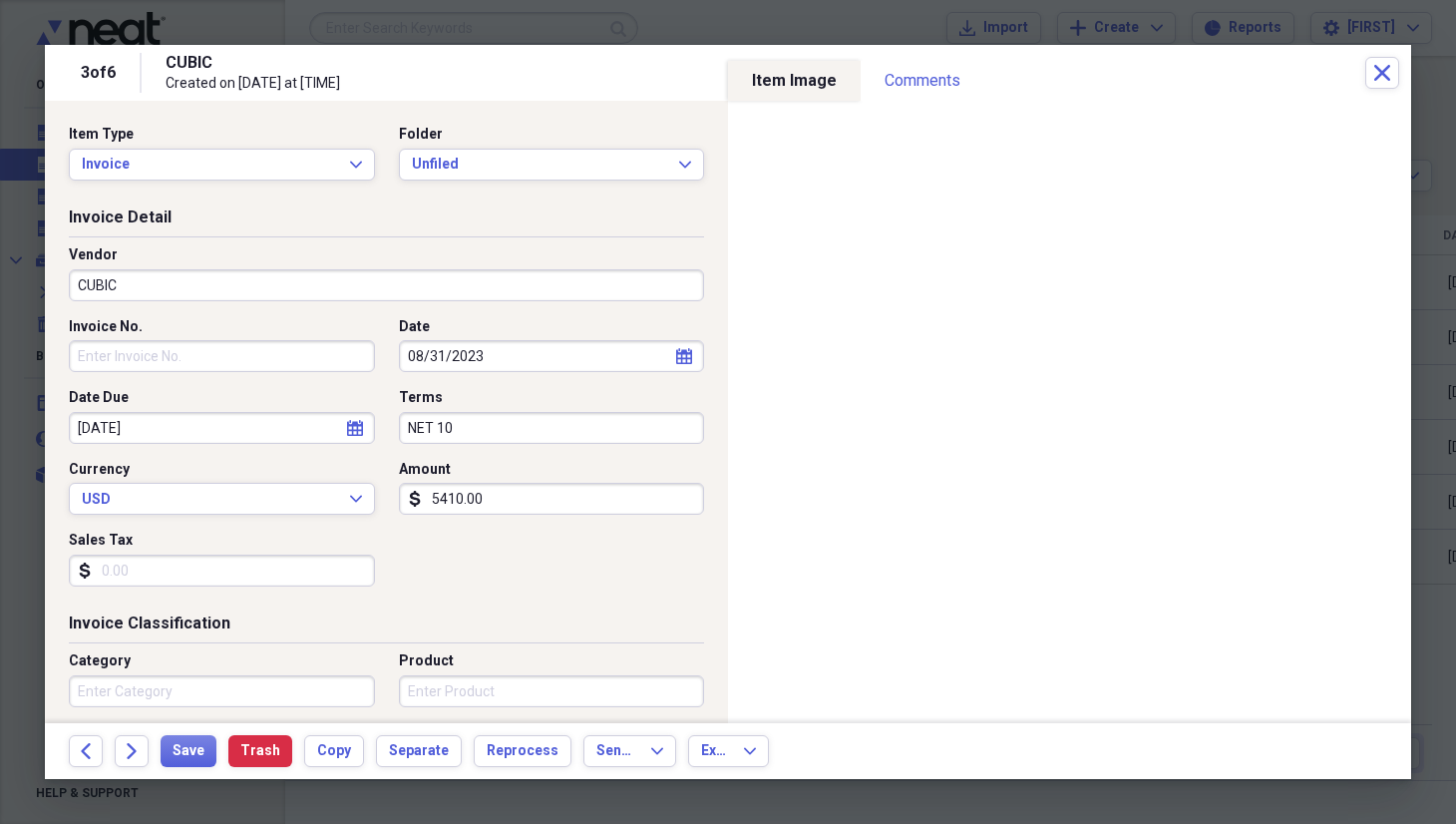 click on "Back" at bounding box center [86, 751] 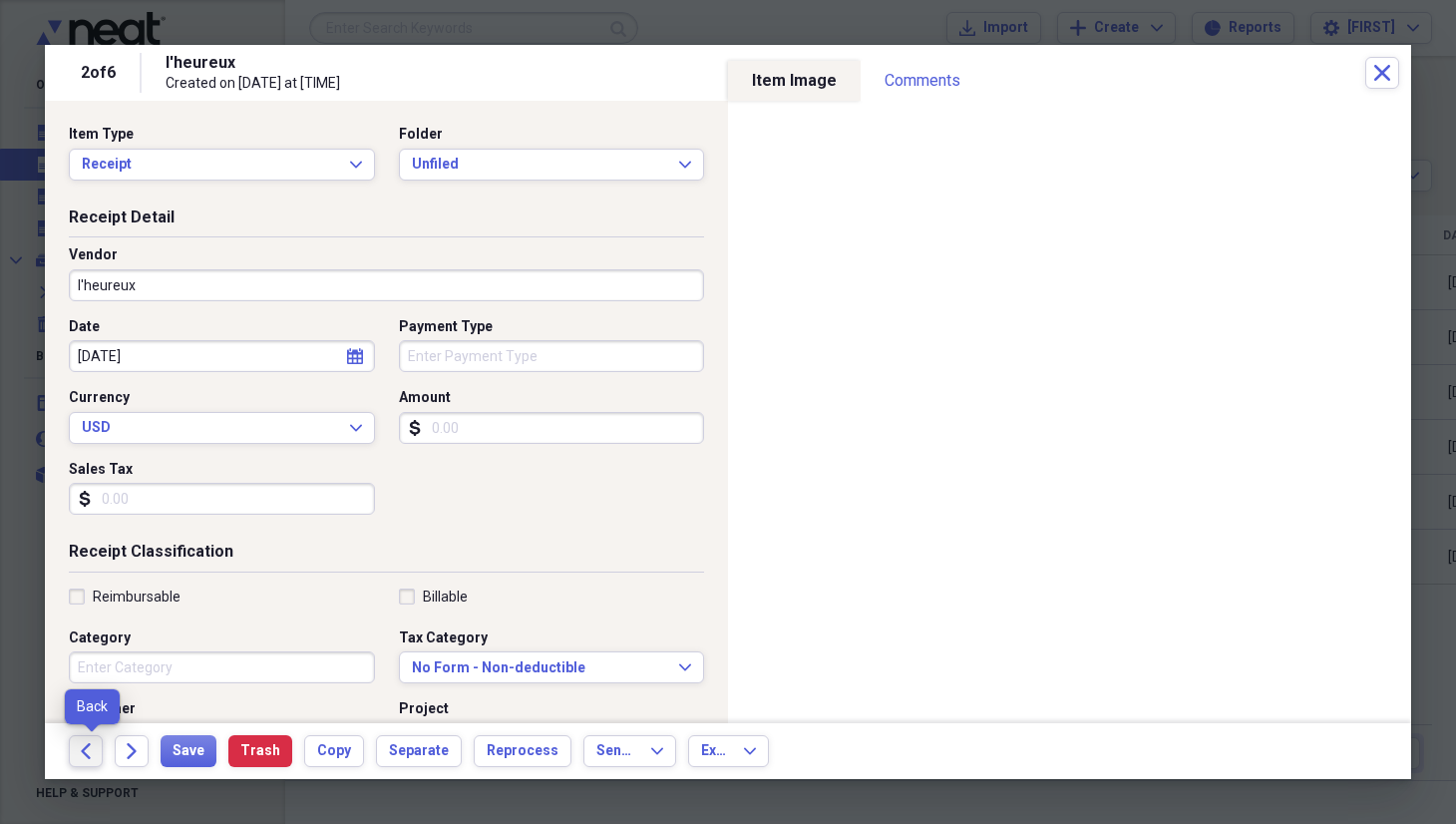 click on "Back" at bounding box center (86, 751) 